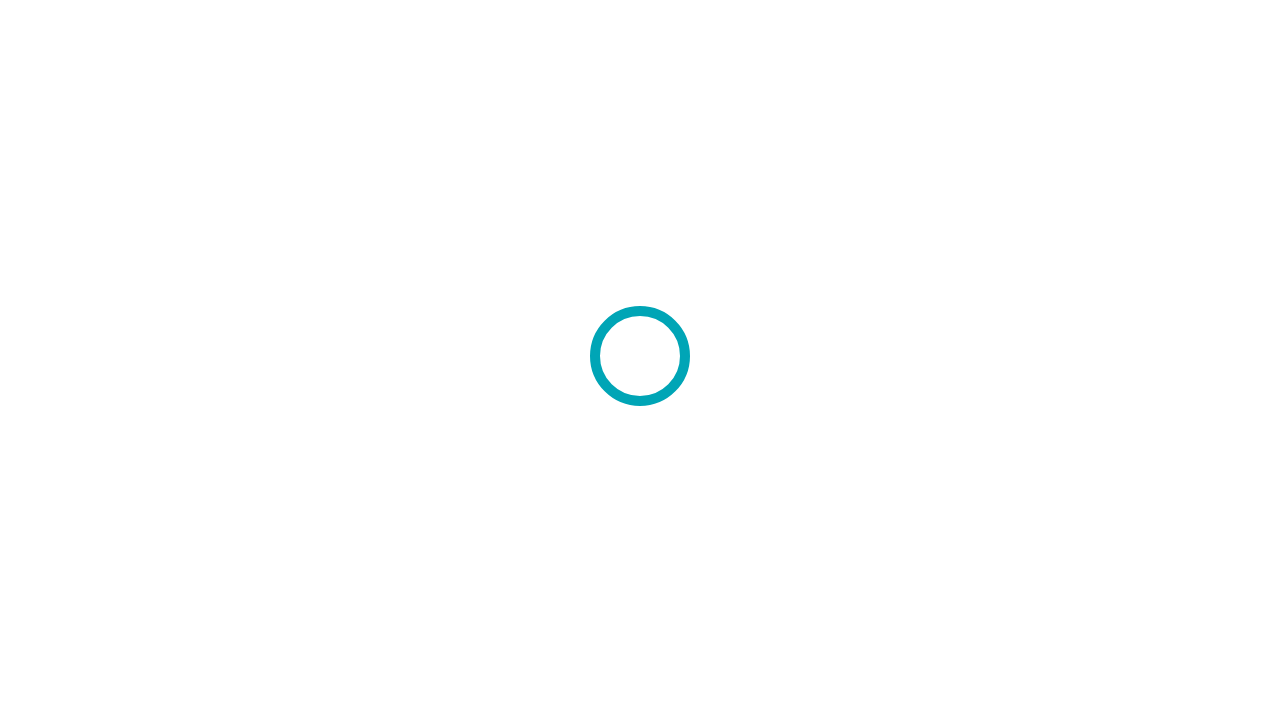 scroll, scrollTop: 0, scrollLeft: 0, axis: both 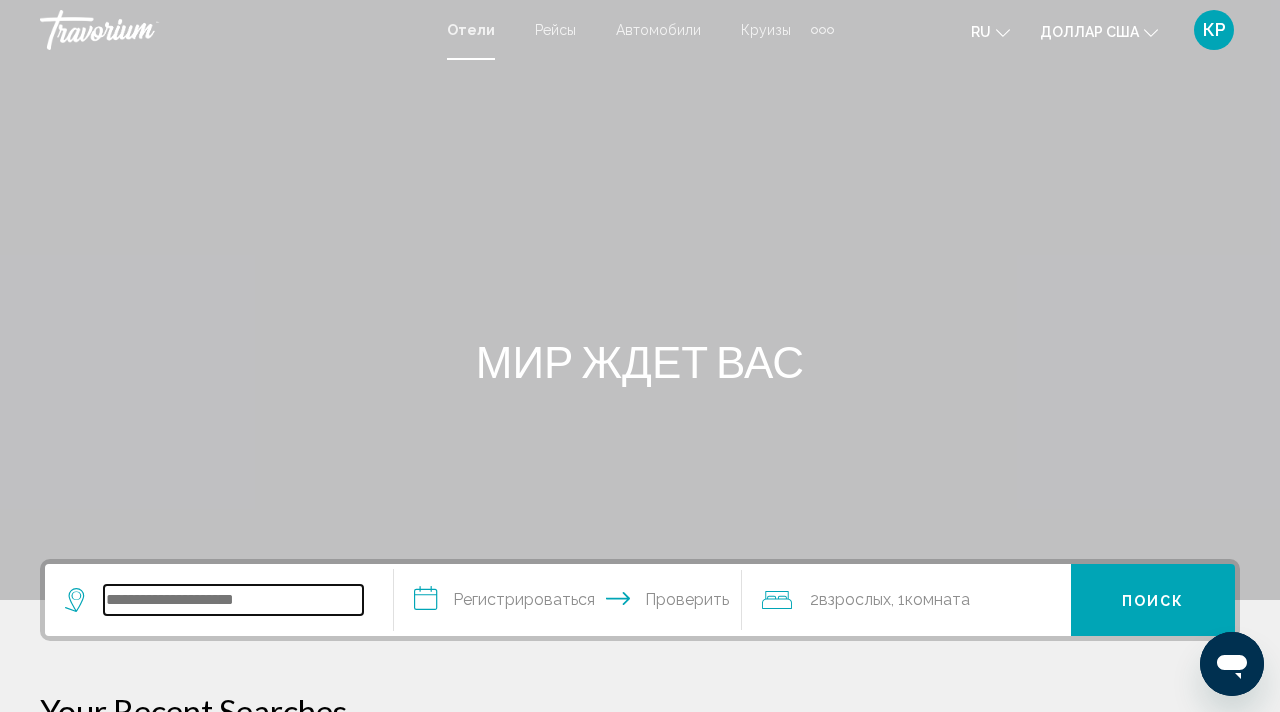 click at bounding box center (233, 600) 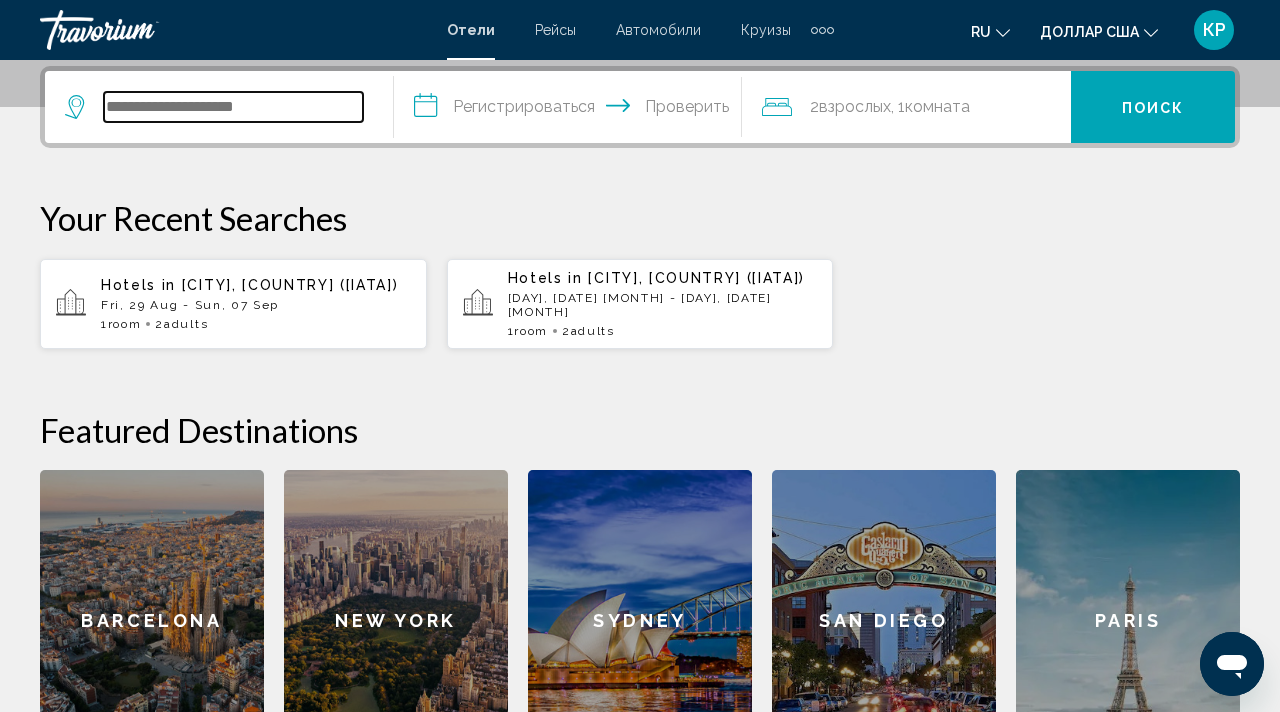 scroll, scrollTop: 494, scrollLeft: 0, axis: vertical 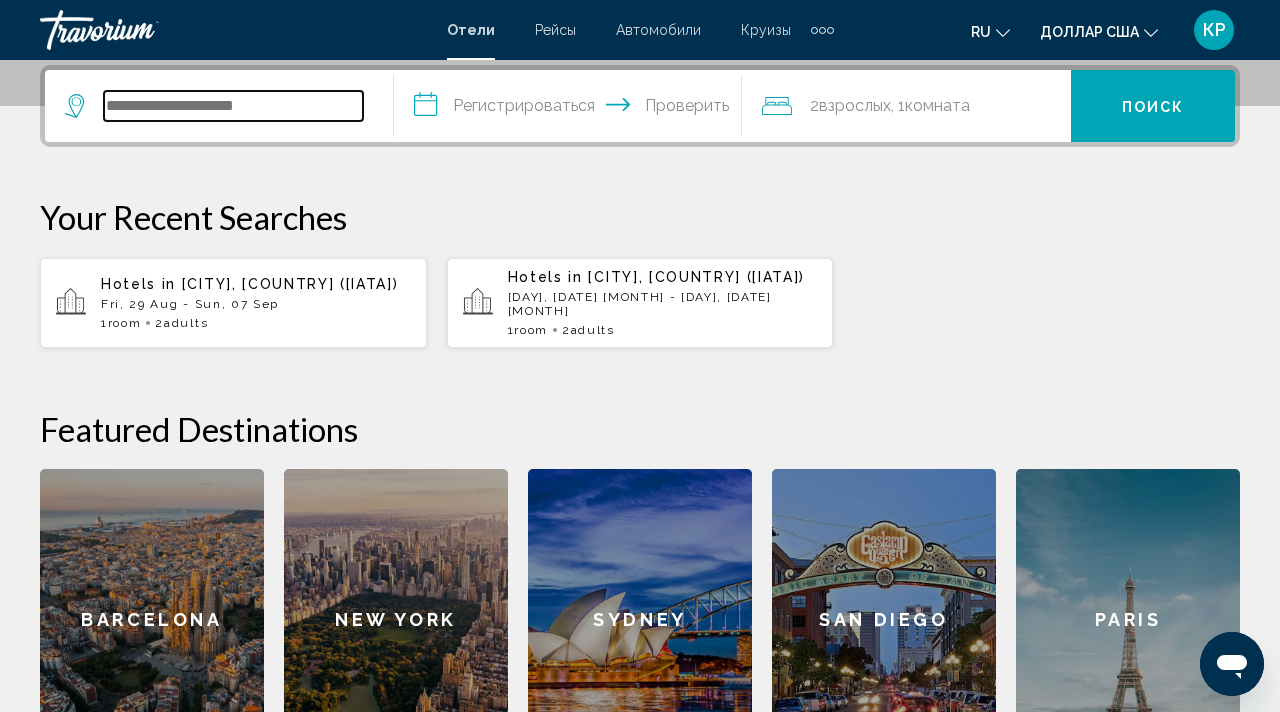 paste on "**********" 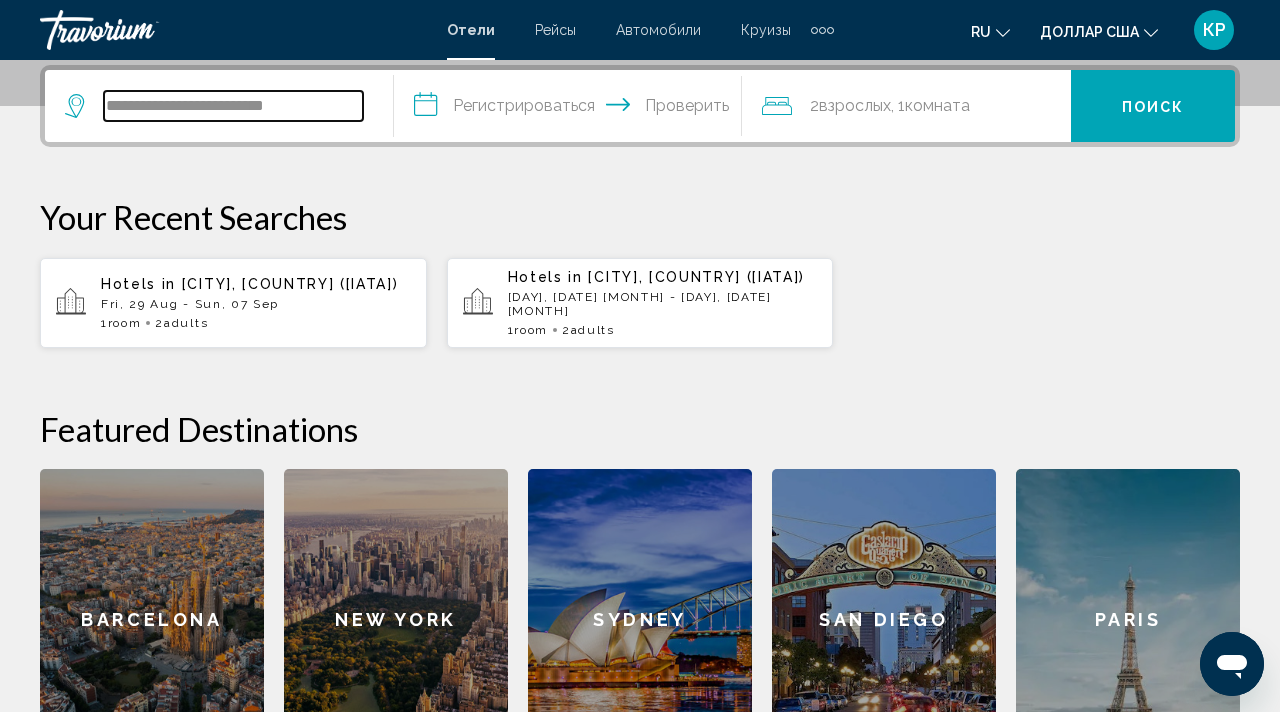 type on "**********" 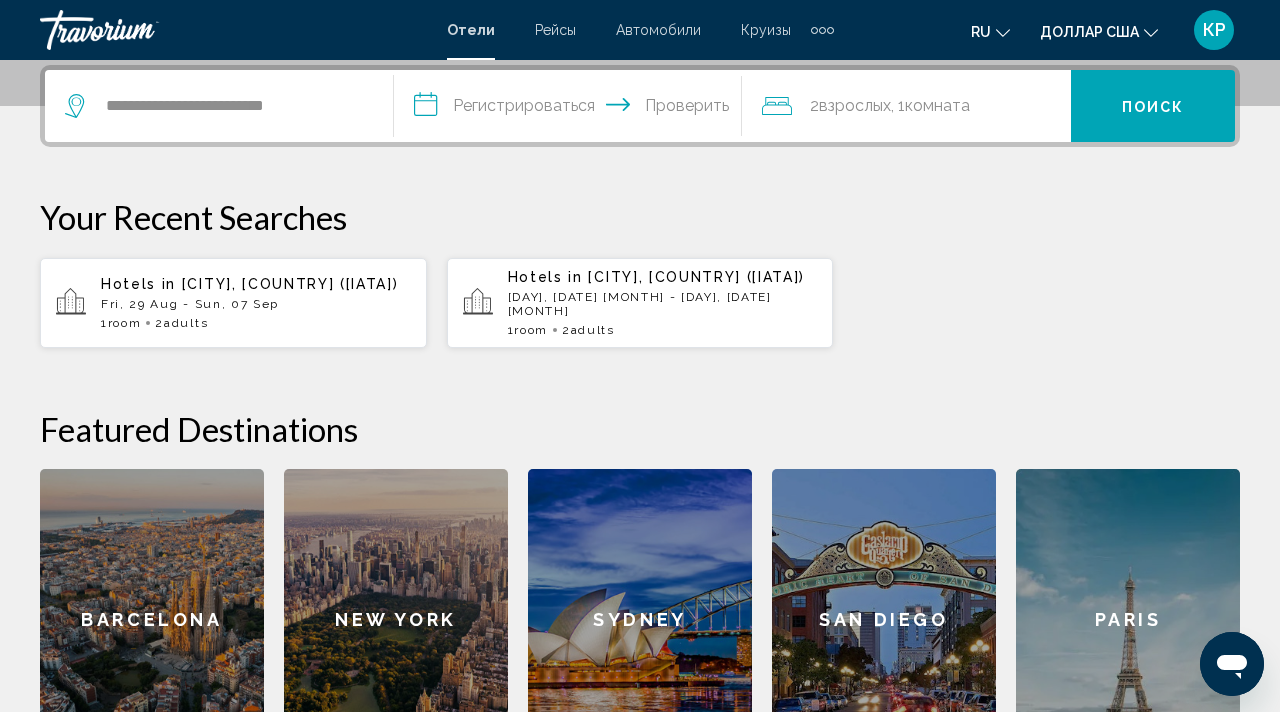 click on "**********" at bounding box center [572, 109] 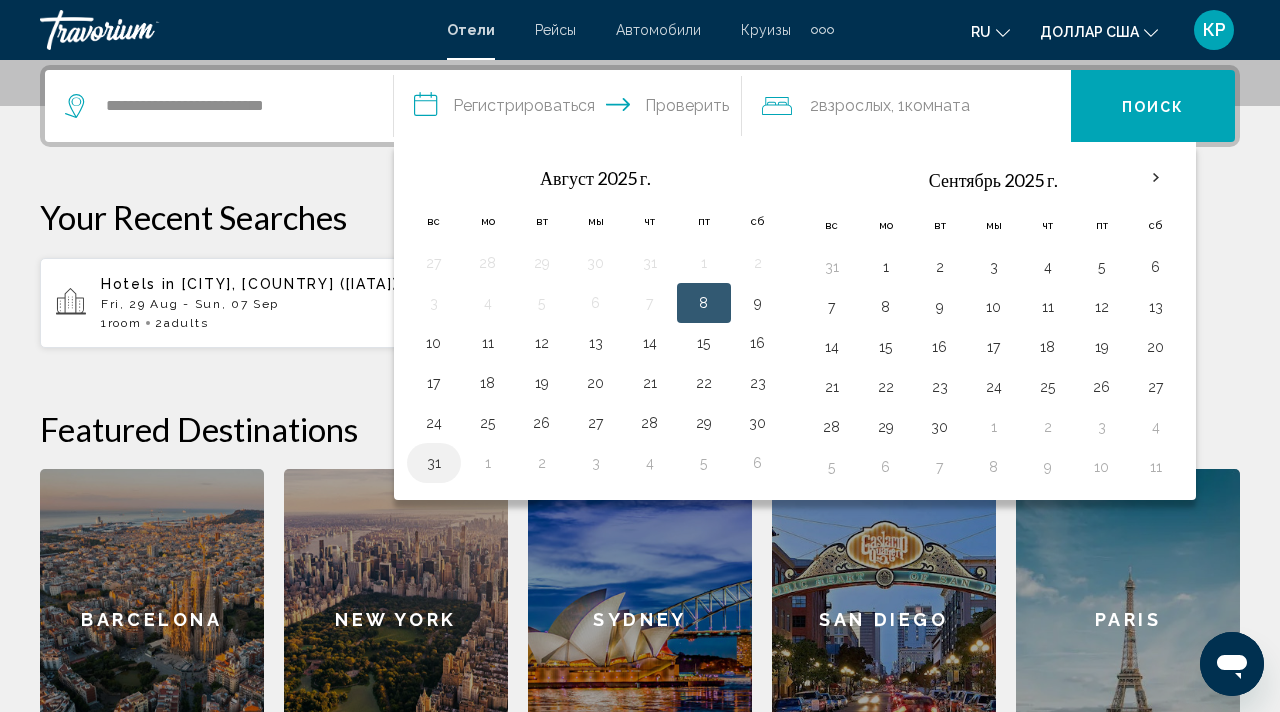 click on "31" at bounding box center [434, 463] 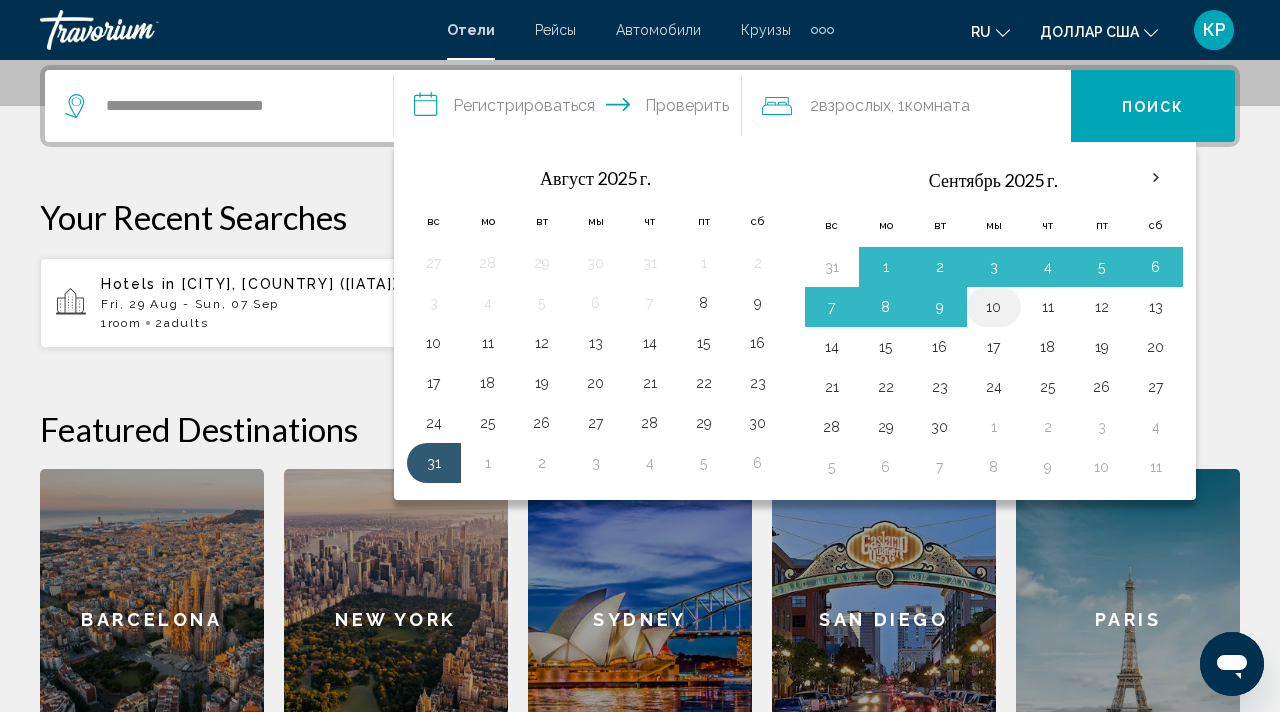 click on "10" at bounding box center [994, 307] 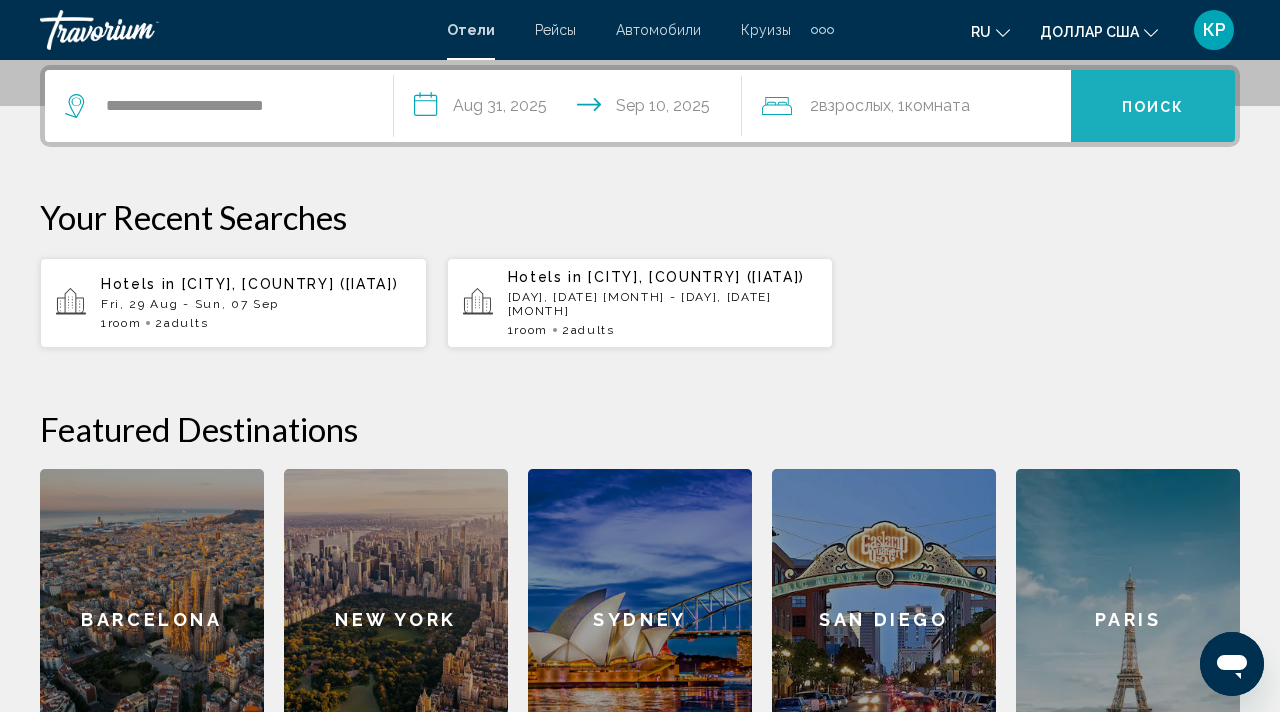 click on "Поиск" at bounding box center [1153, 107] 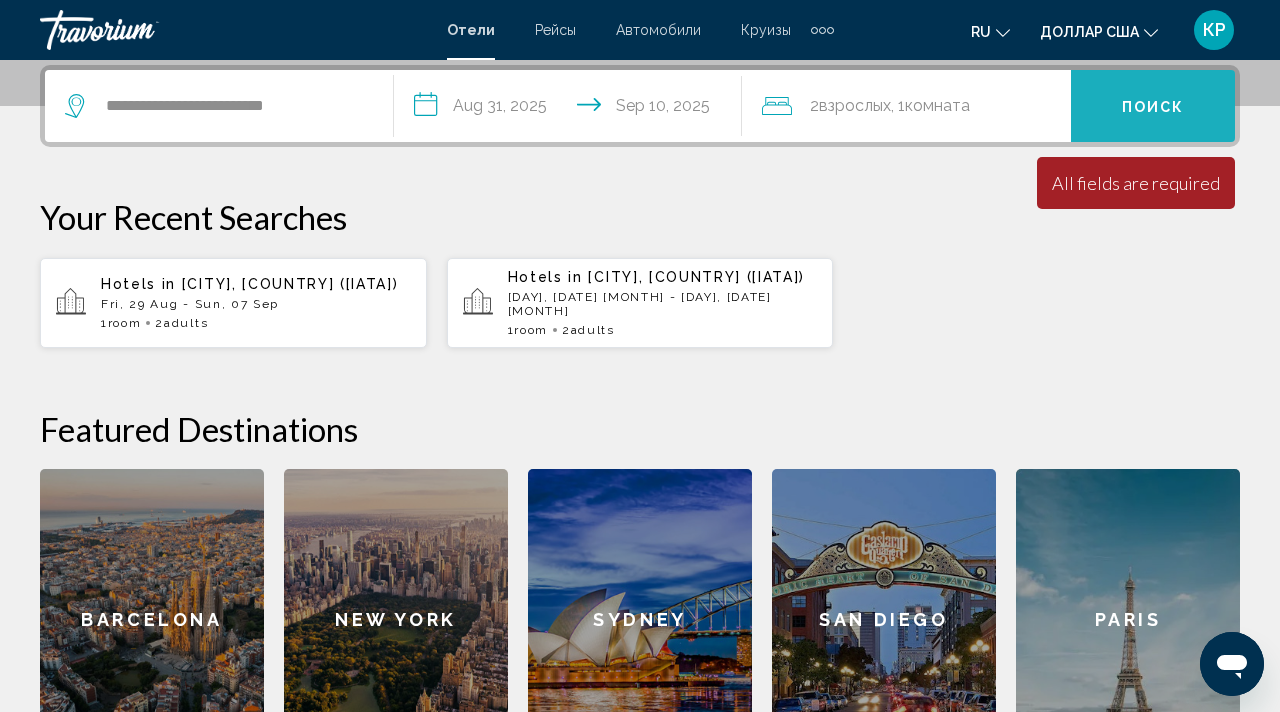 click on "Поиск" at bounding box center [1153, 107] 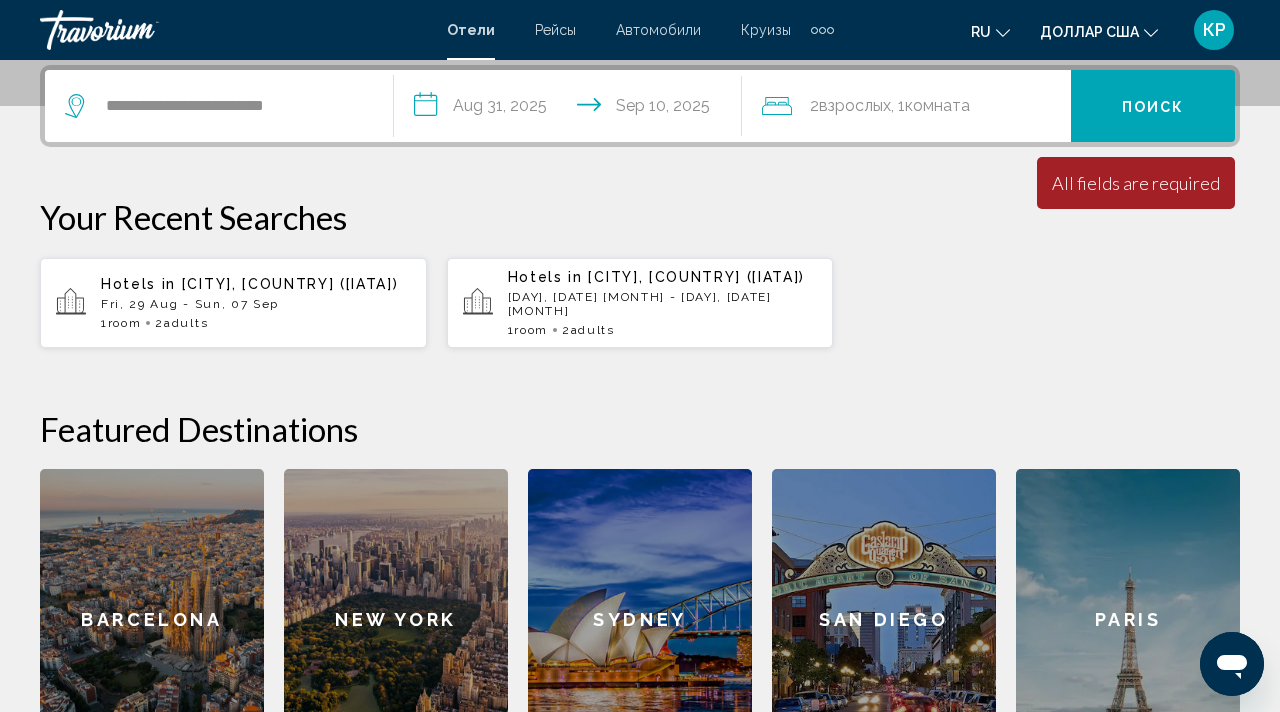 click on "Поиск" at bounding box center (1153, 107) 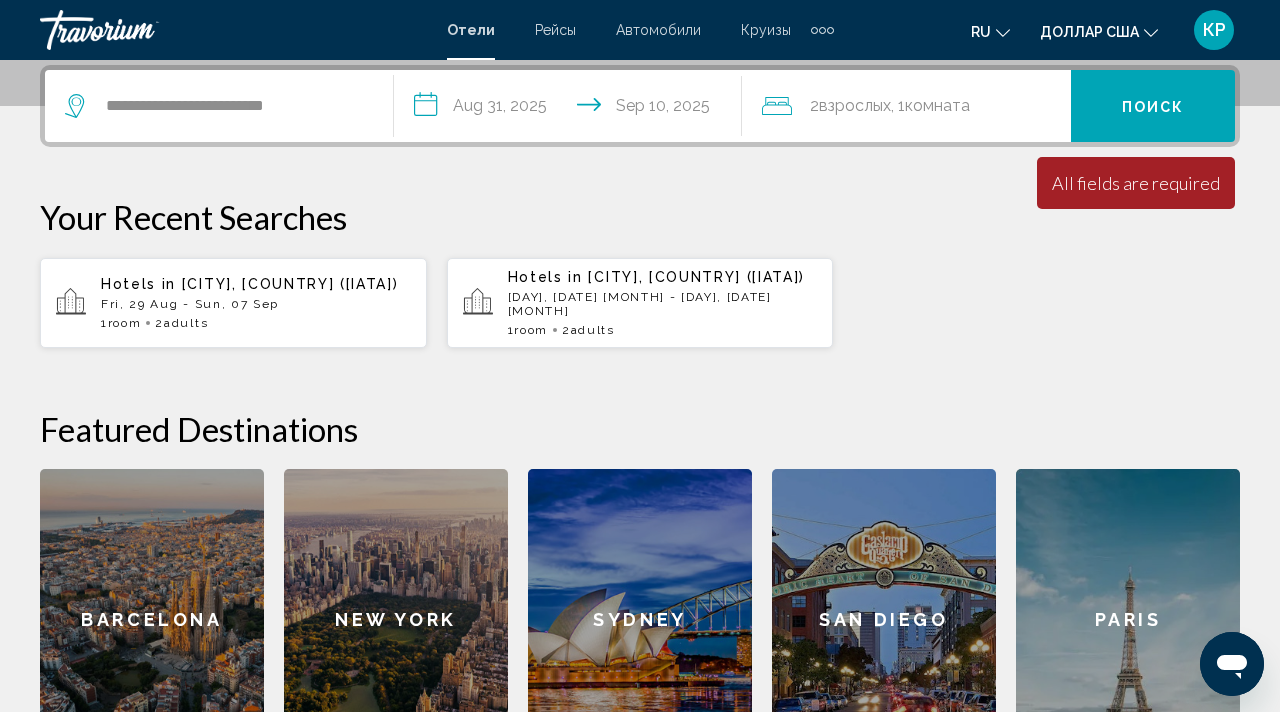 click on "All fields are required" at bounding box center [1136, 183] 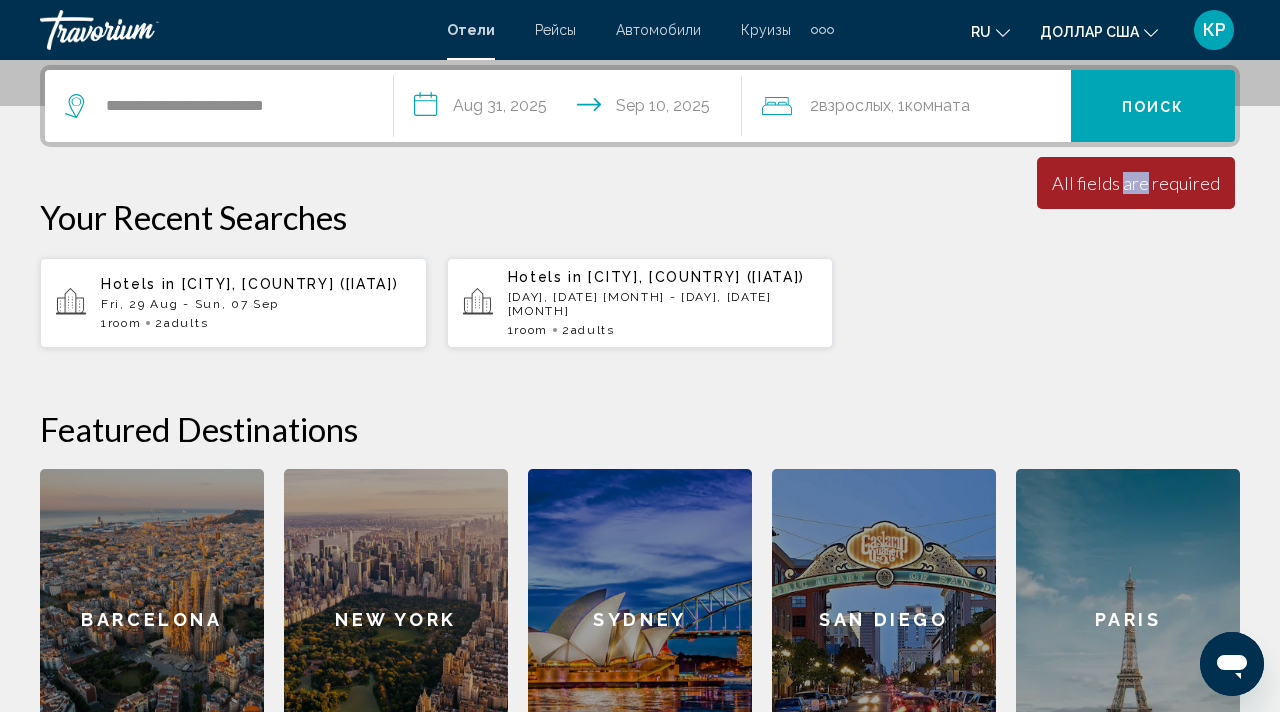 click on "All fields are required" at bounding box center [1136, 183] 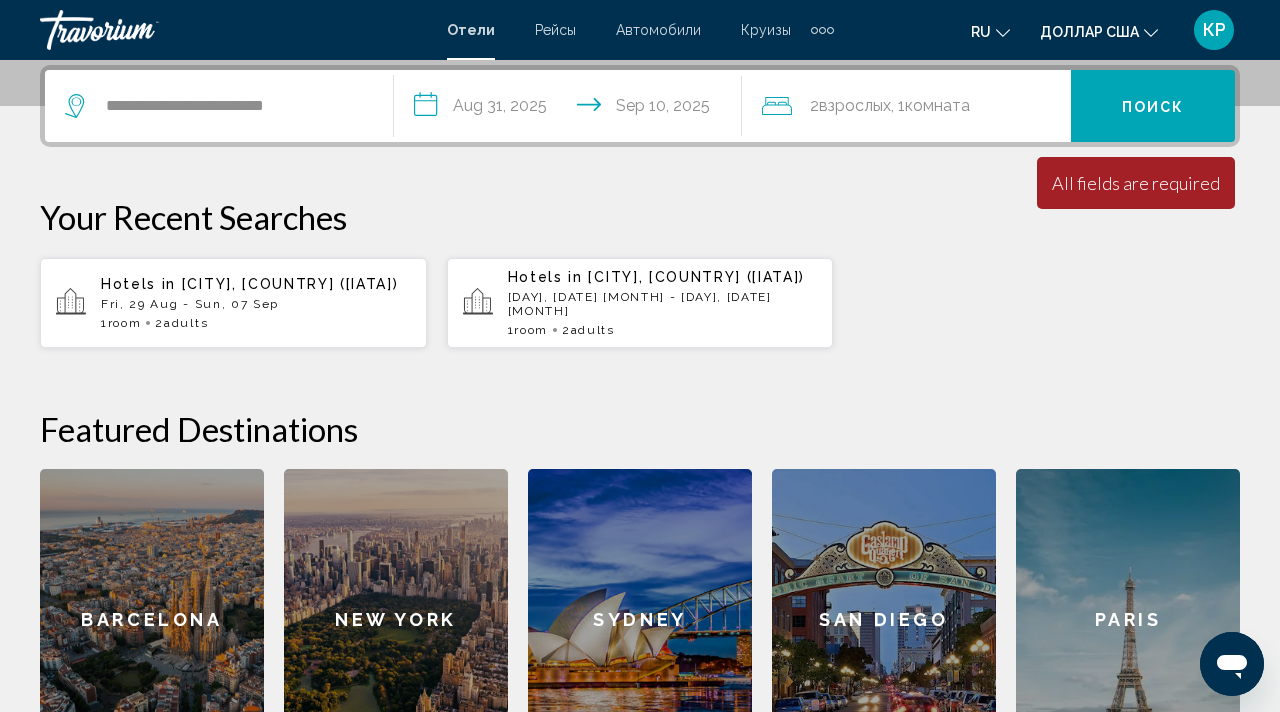 click on "Minimum length of stay is 1 day All fields are required Children ages are required" at bounding box center (1136, 183) 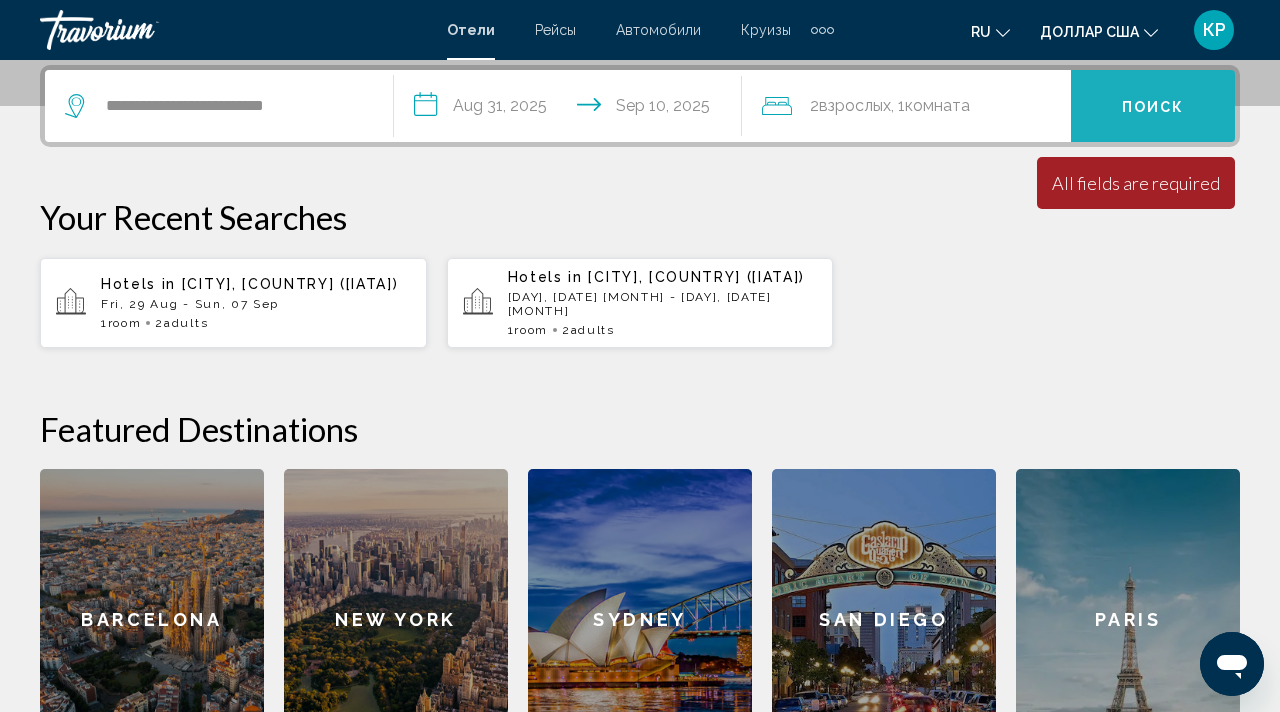 click on "Поиск" at bounding box center (1153, 107) 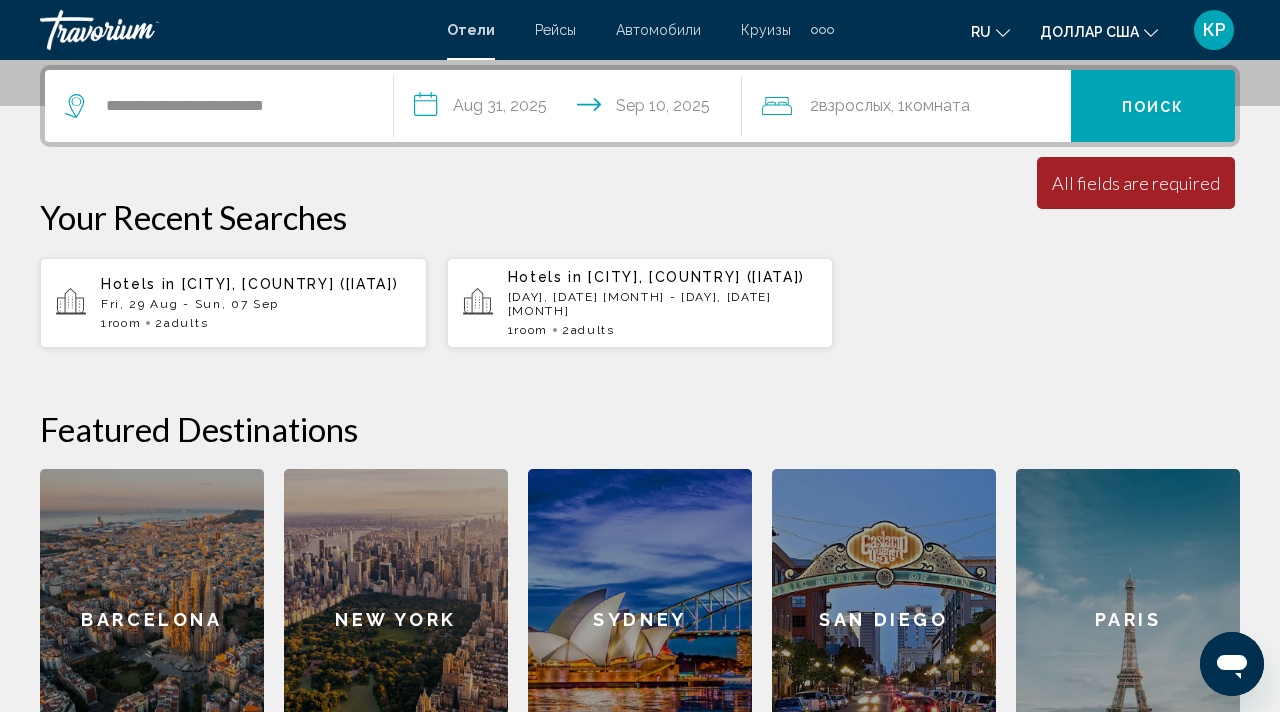 click on "2  взрослых Взрослый , 1  комната комнаты" 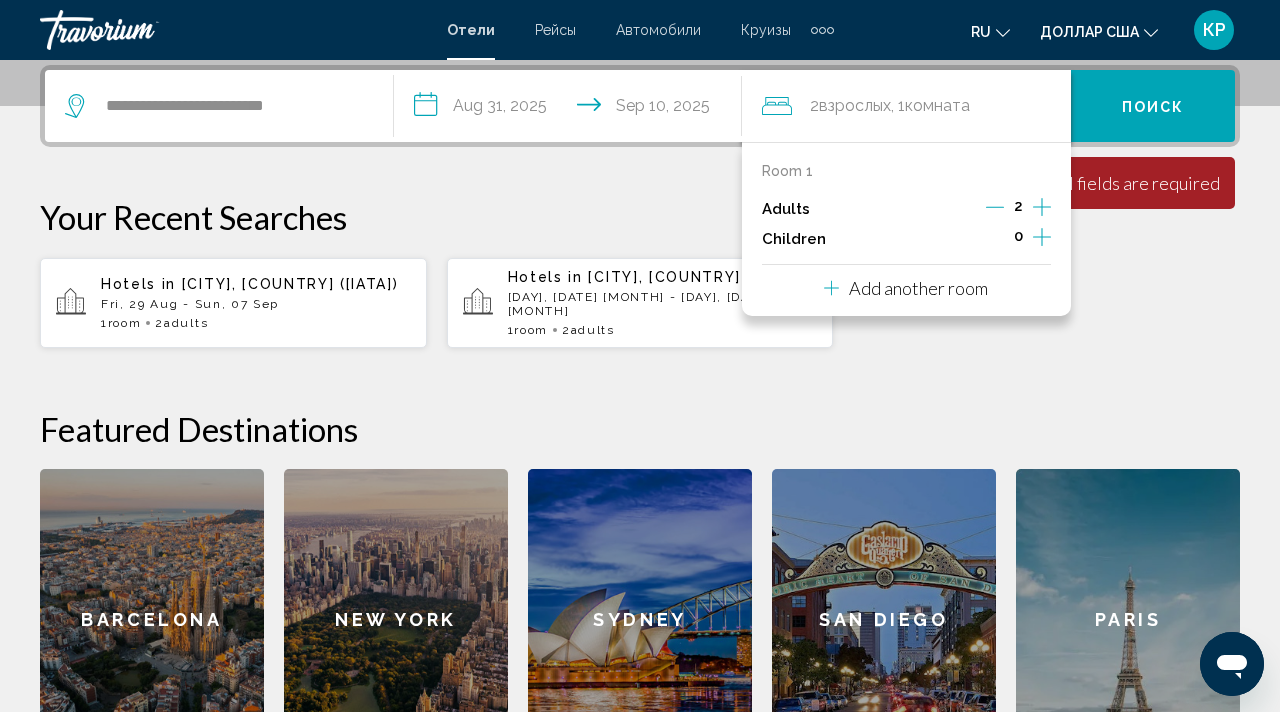 click on "Hotels in    Sanya, China (SYX)  Fri, 29 Aug - Sun, 07 Sep  1  Room rooms 2  Adult Adults
Hotels in    Sanya, China (SYX)  Fri, 29 Aug - Sat, 06 Sep  1  Room rooms 2  Adult Adults" at bounding box center (640, 303) 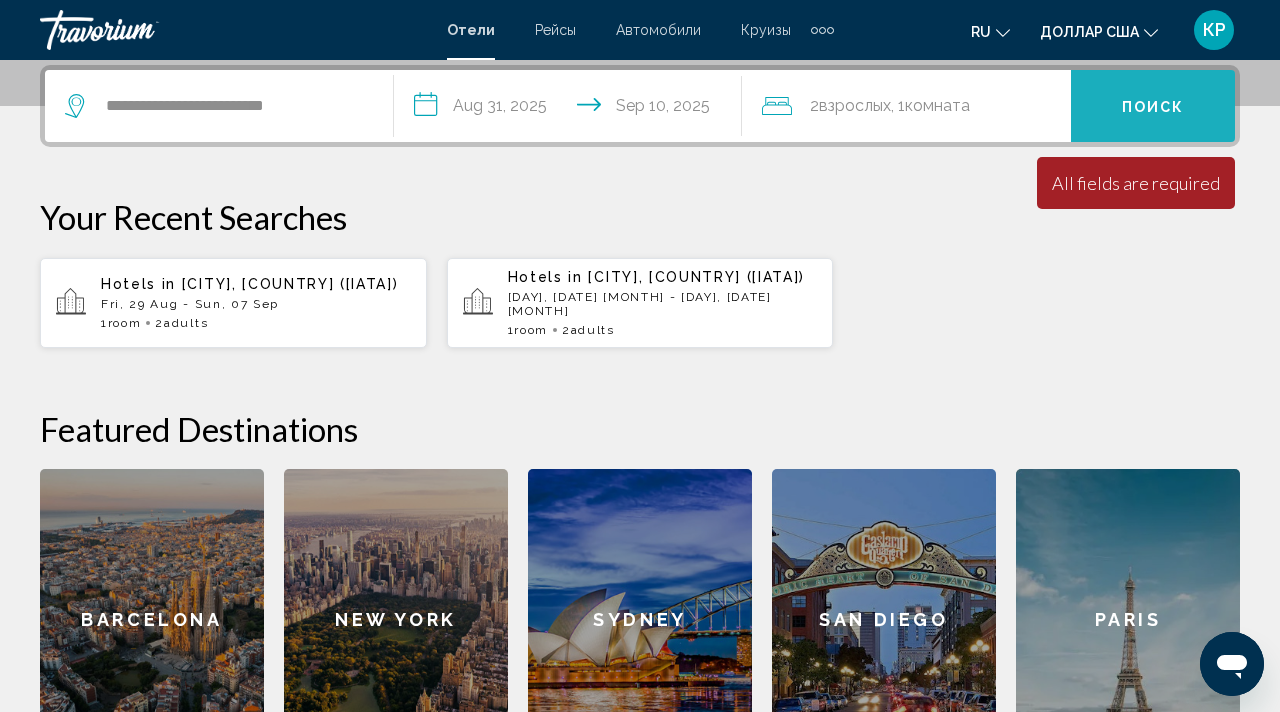 click on "Поиск" at bounding box center (1153, 106) 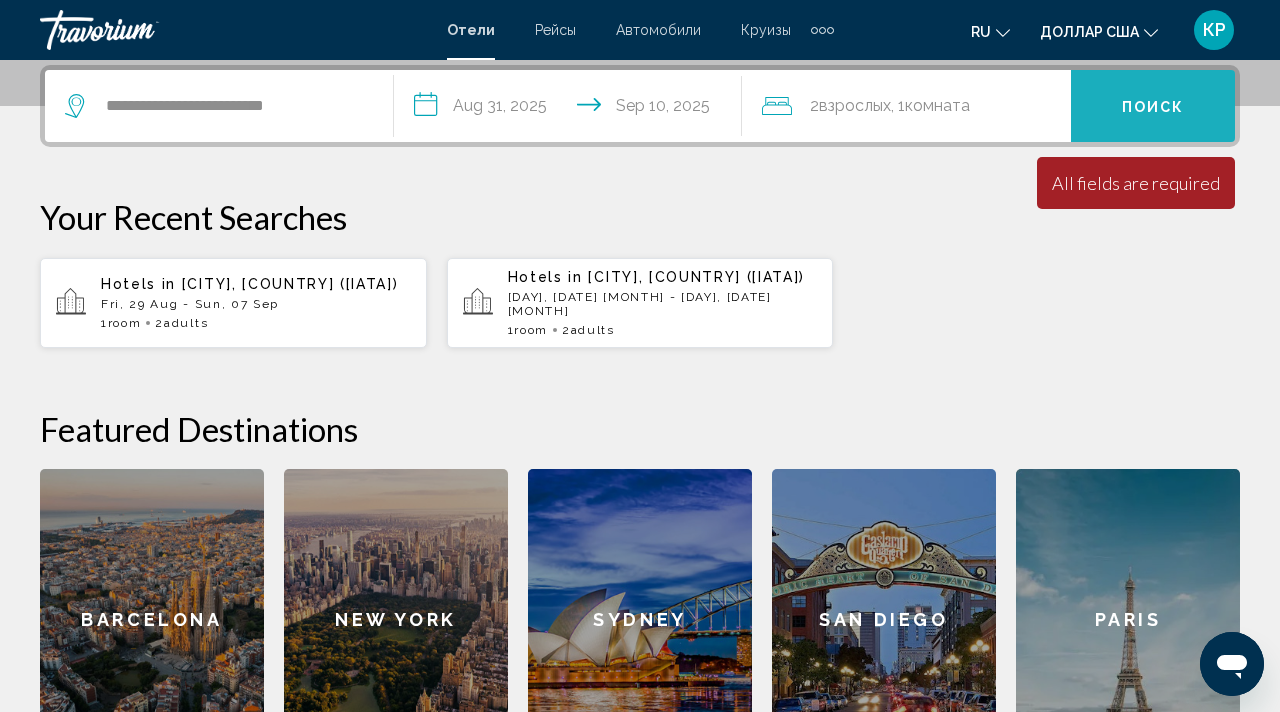 click on "Поиск" at bounding box center (1153, 106) 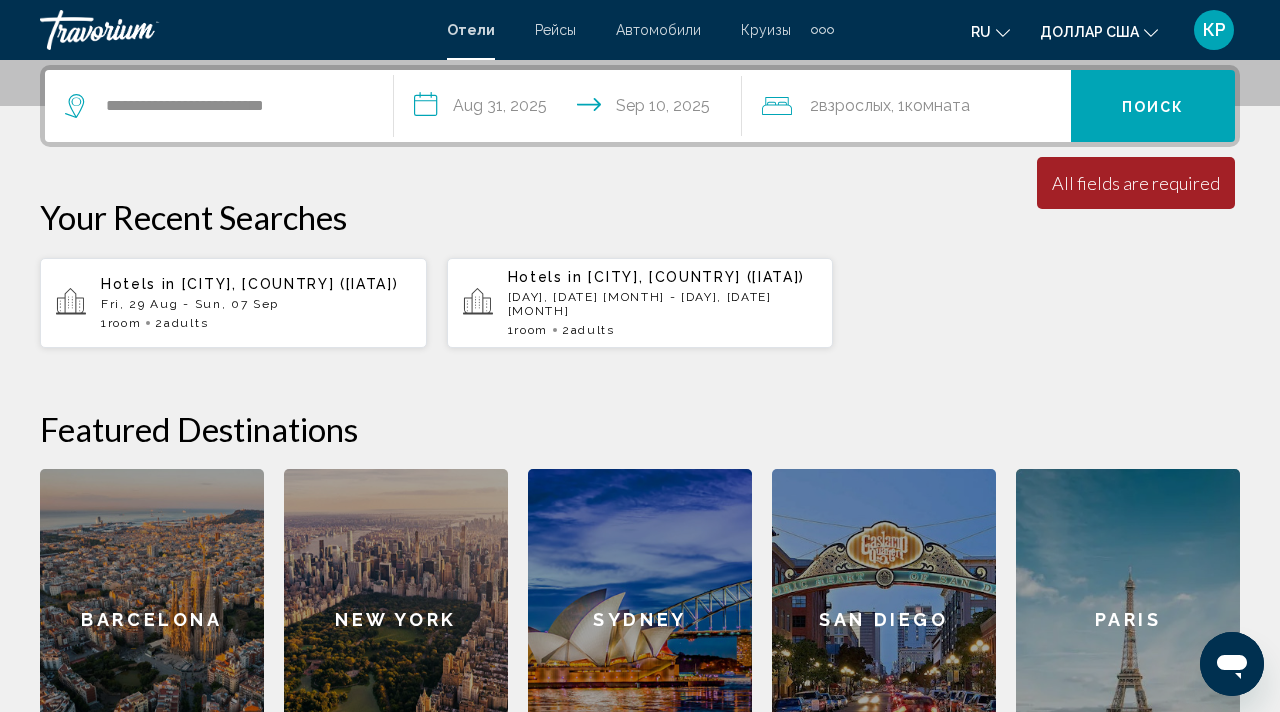 click on "Minimum length of stay is 1 day All fields are required Children ages are required" at bounding box center (1136, 183) 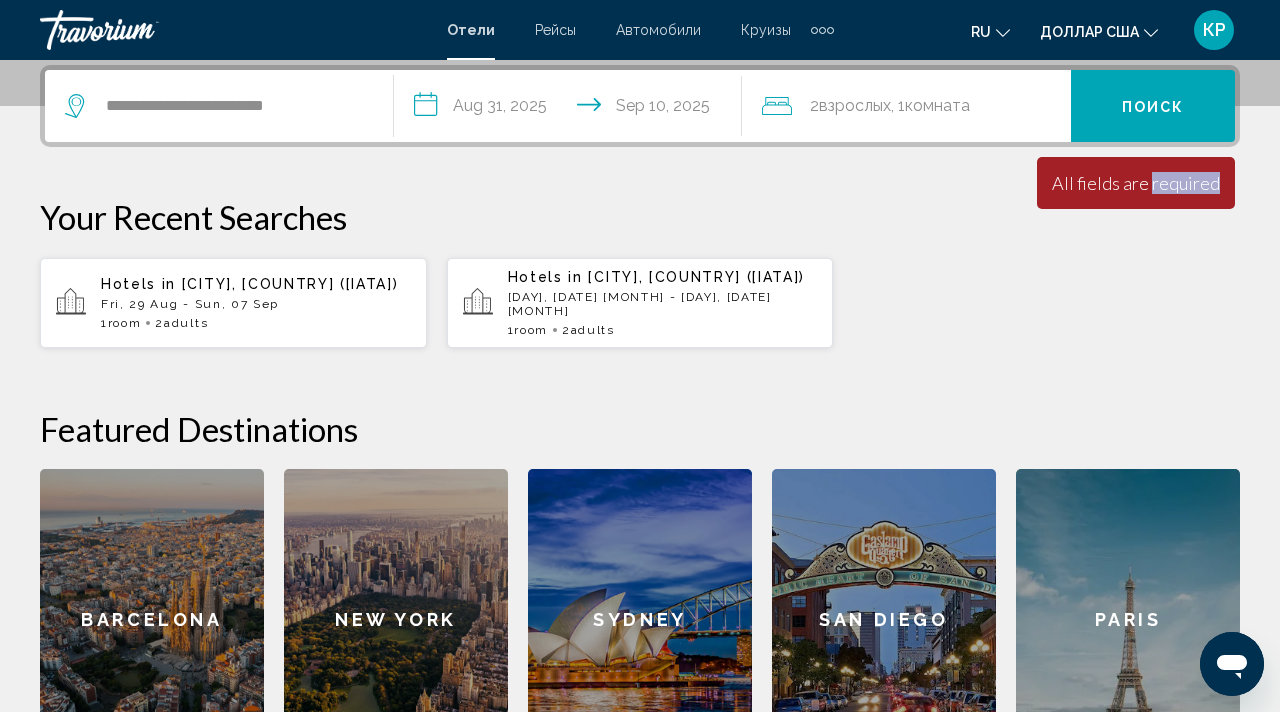 click on "All fields are required" at bounding box center [1136, 183] 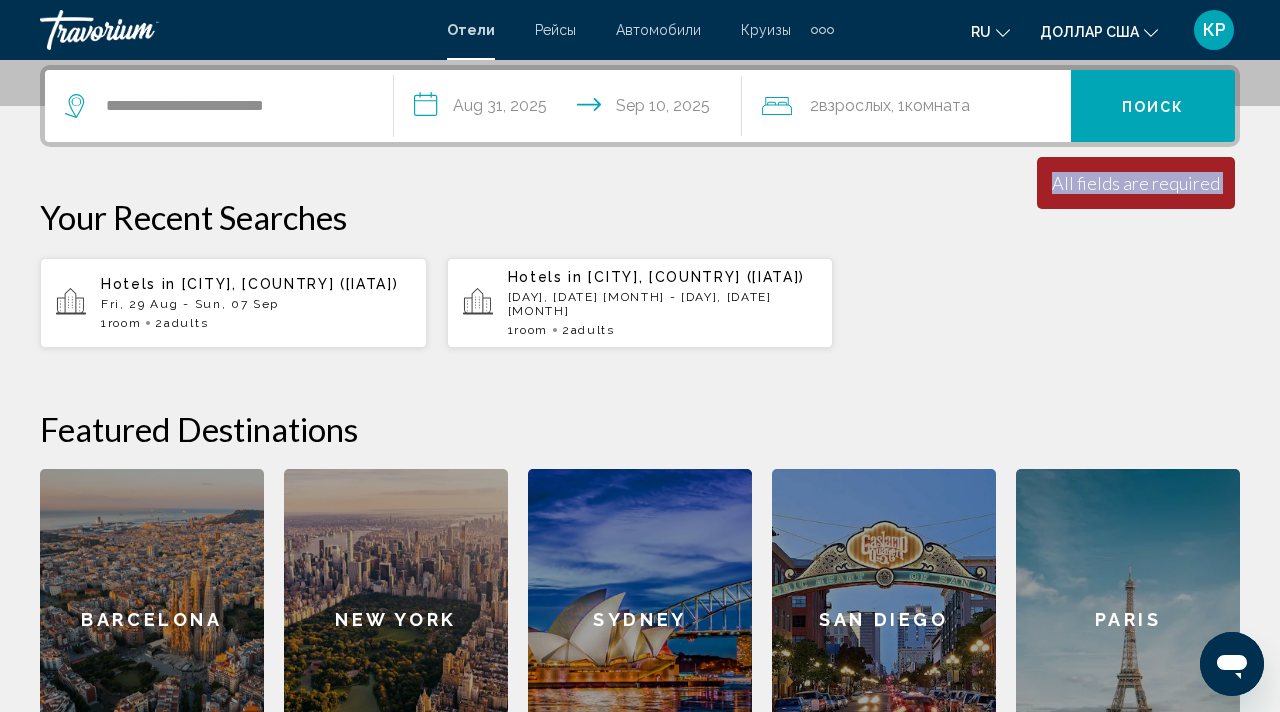 click on "All fields are required" at bounding box center [1136, 183] 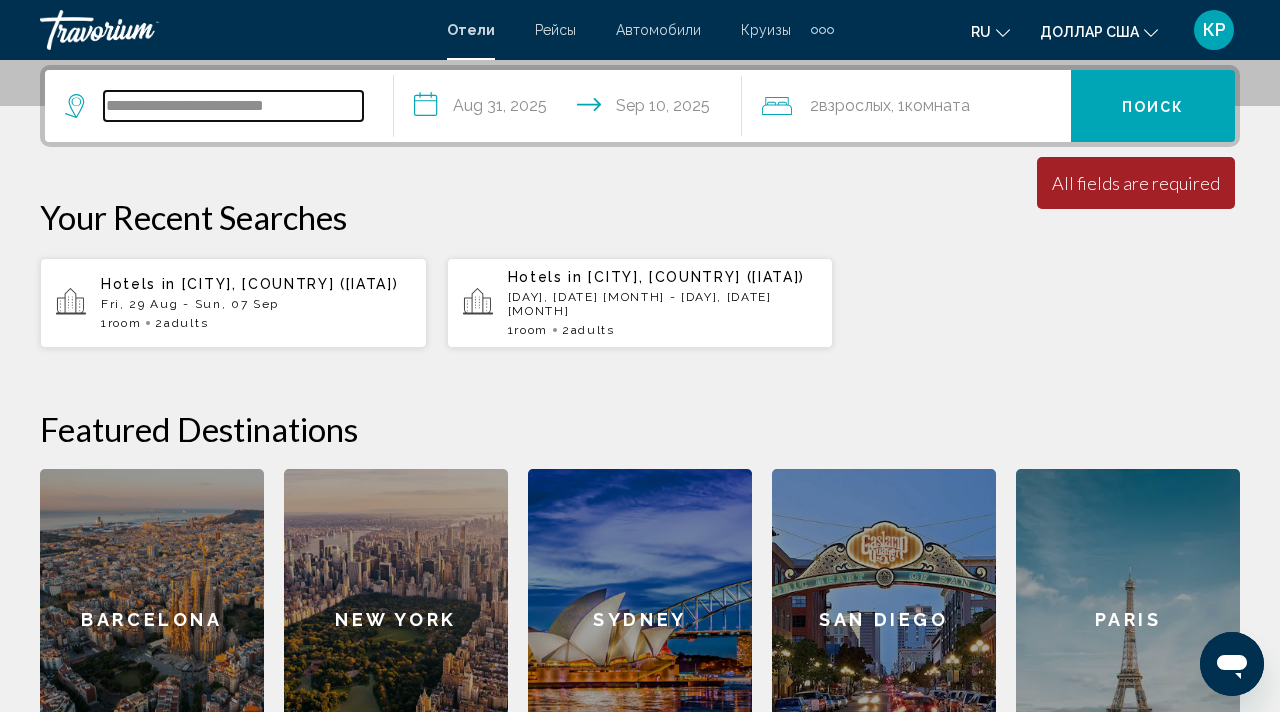 click on "**********" at bounding box center [233, 106] 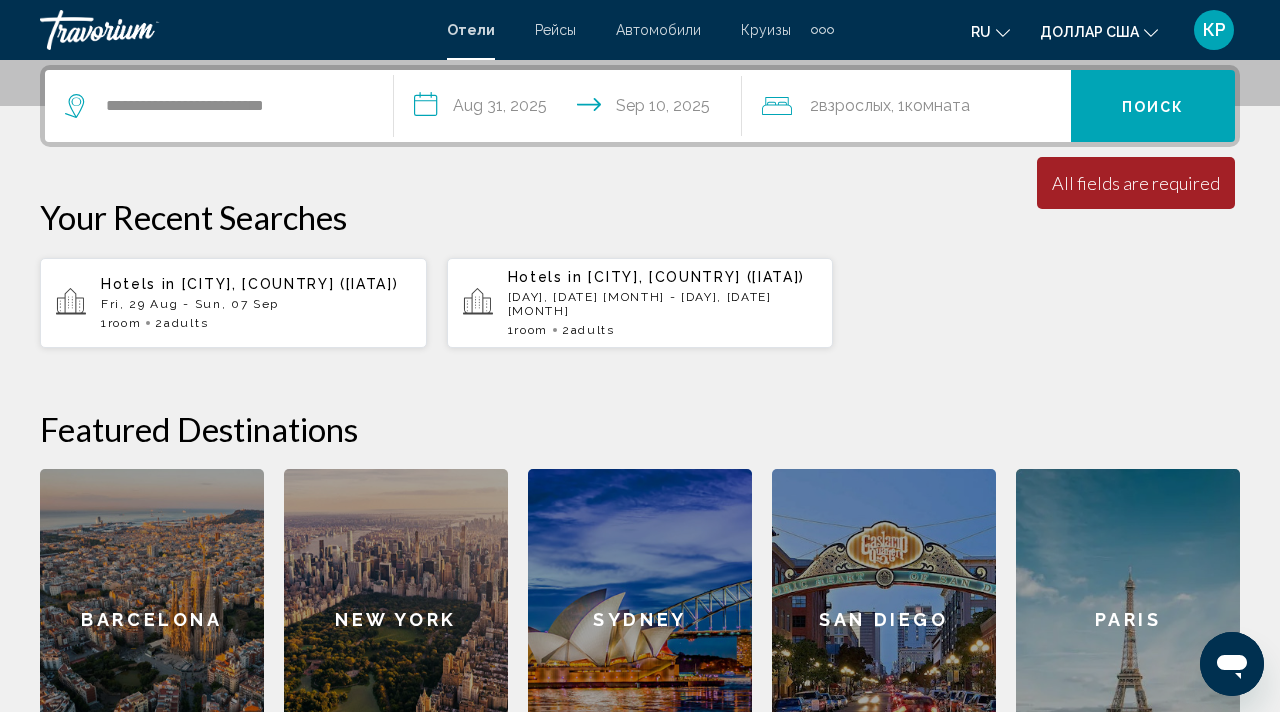 click on "**********" at bounding box center [572, 109] 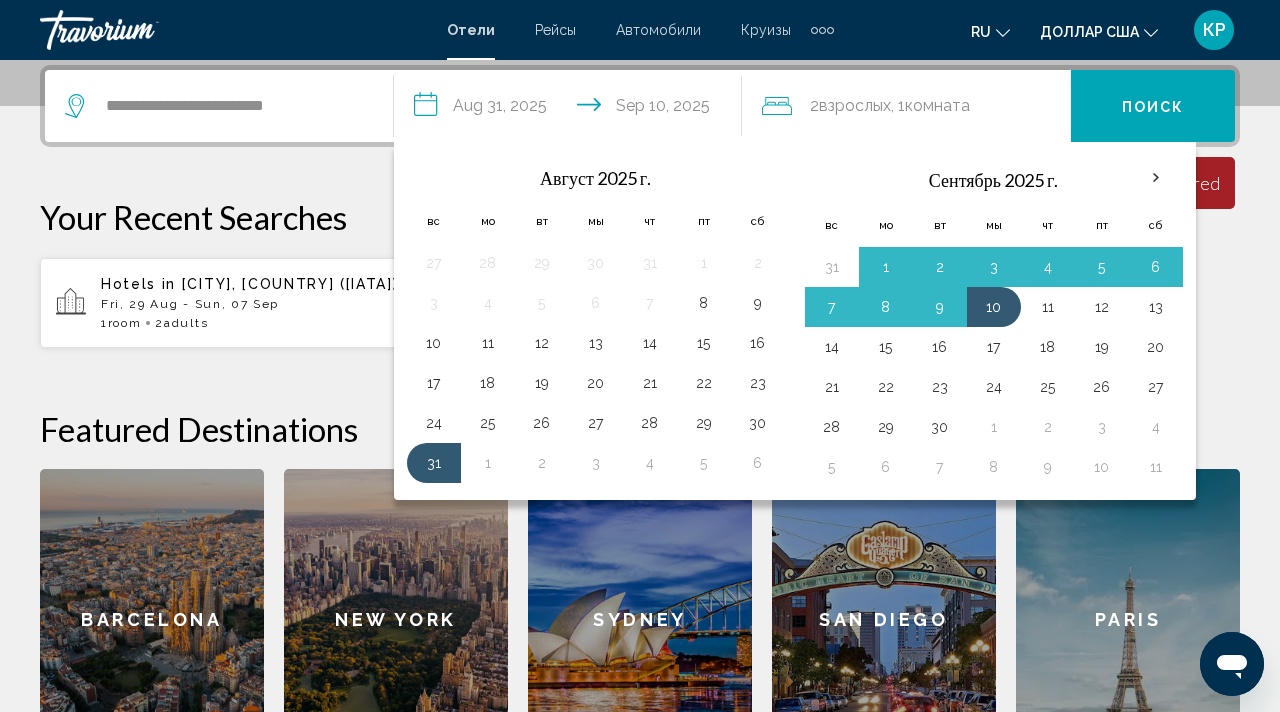 click on "взрослых" 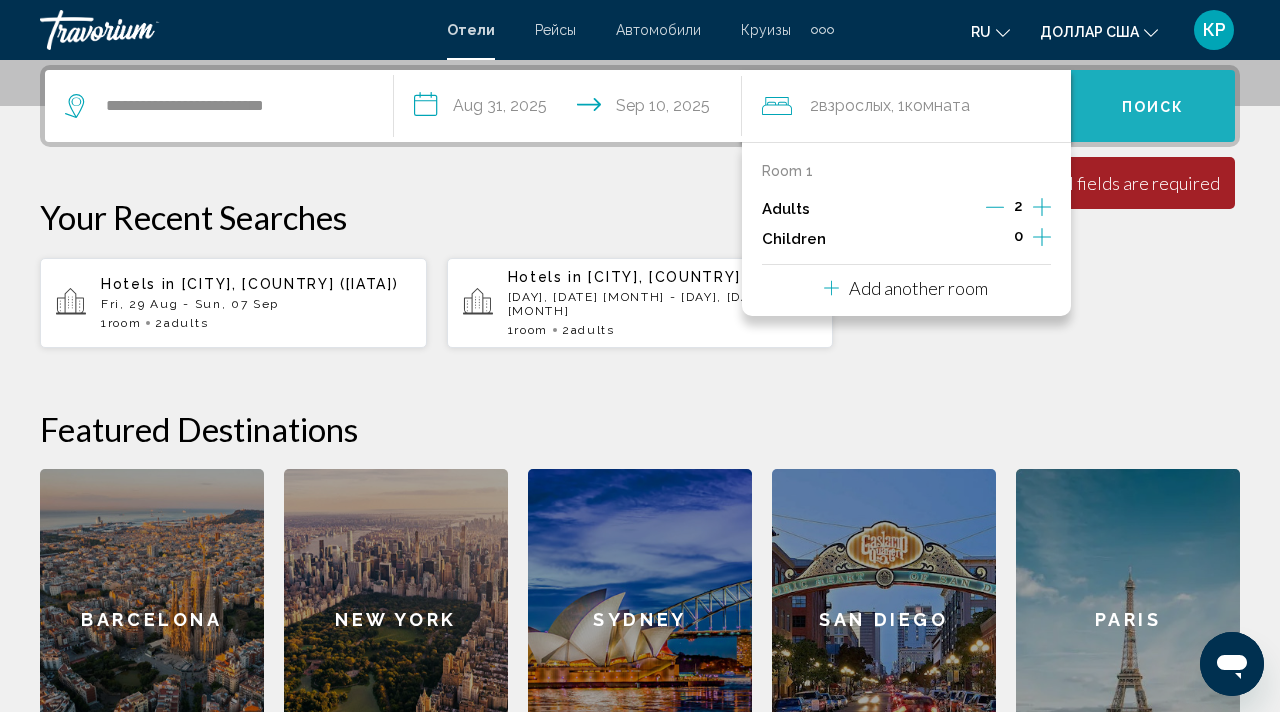 click on "Поиск" at bounding box center [1153, 106] 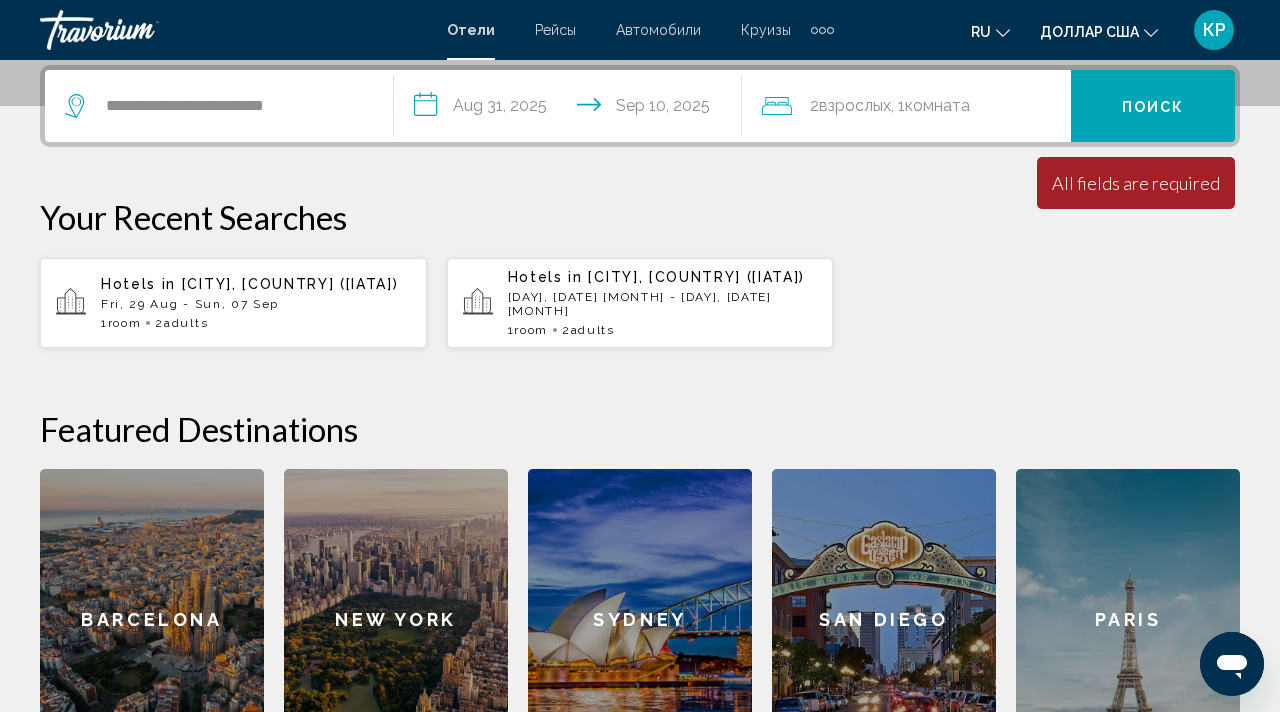 click on "All fields are required" at bounding box center [1136, 183] 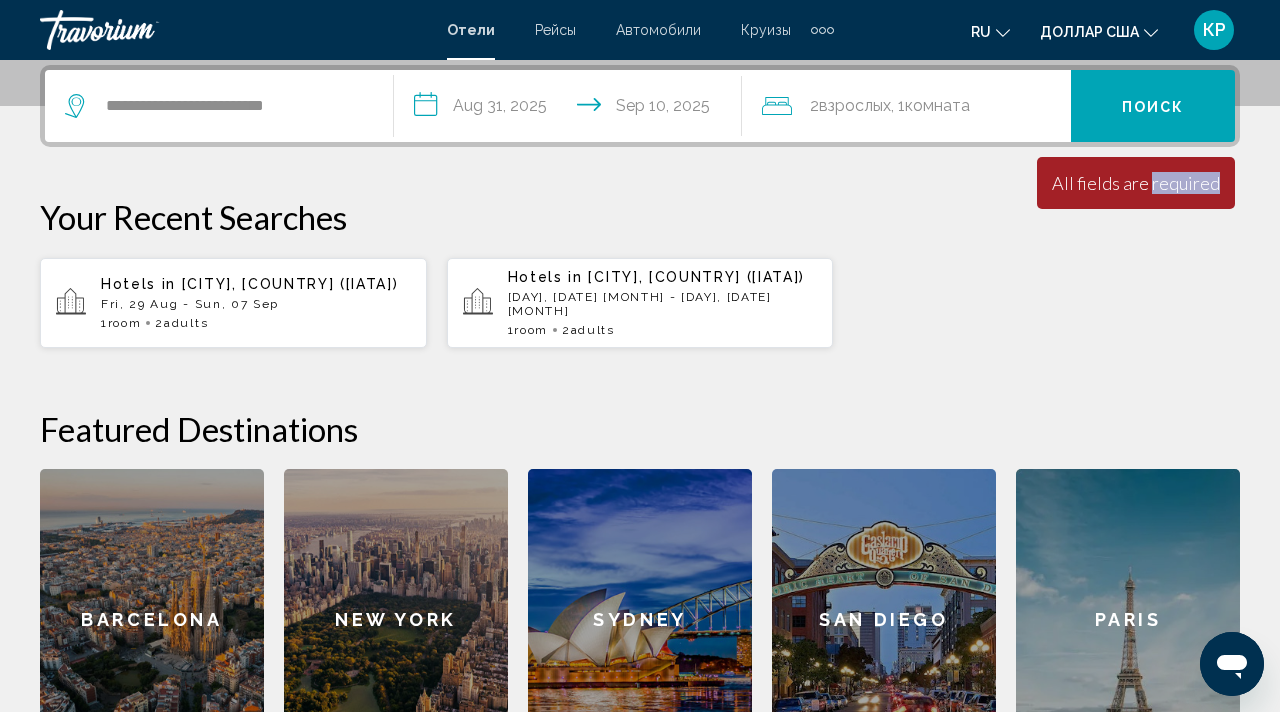 click on "All fields are required" at bounding box center [1136, 183] 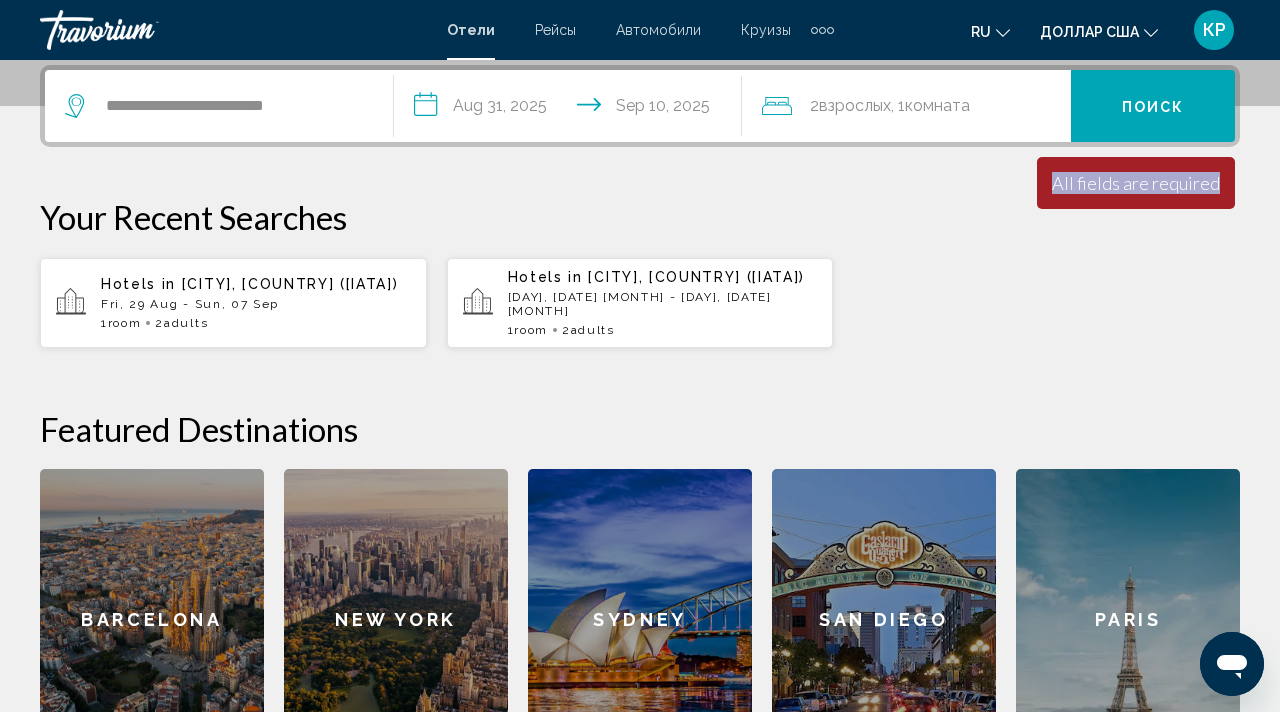 drag, startPoint x: 1056, startPoint y: 183, endPoint x: 1224, endPoint y: 179, distance: 168.0476 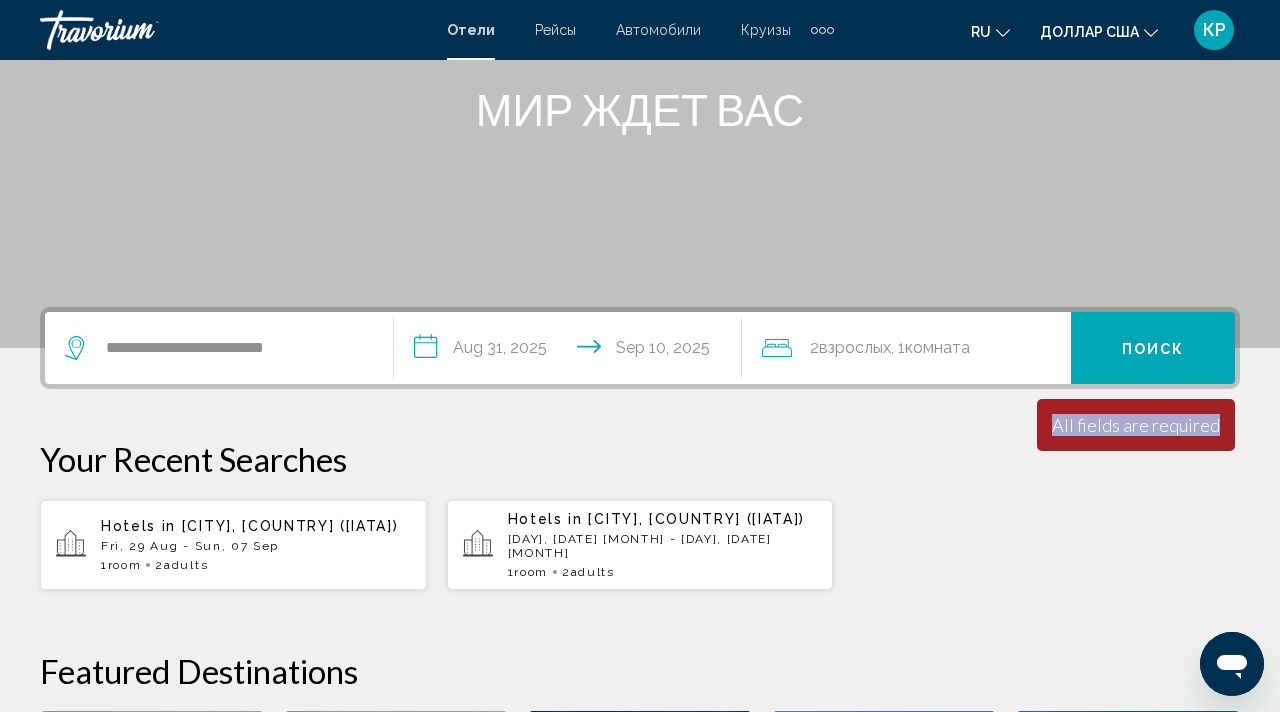 scroll, scrollTop: 257, scrollLeft: 0, axis: vertical 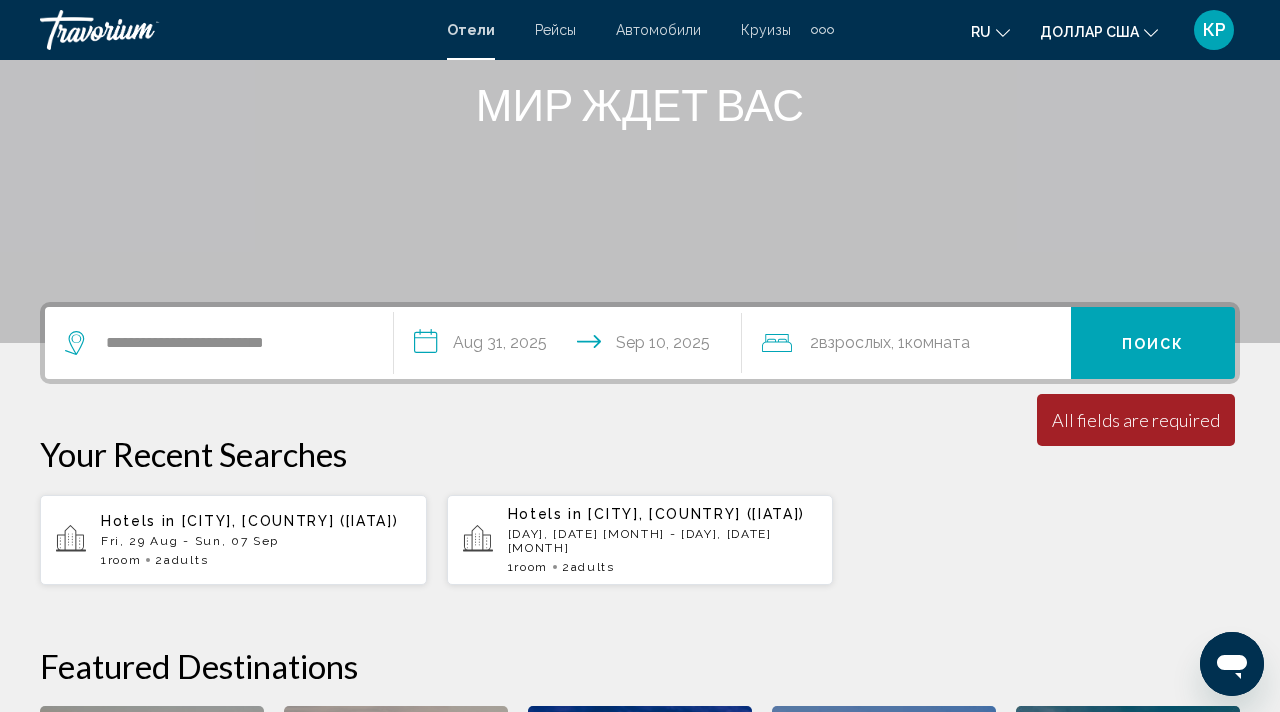 click on "**********" at bounding box center (572, 346) 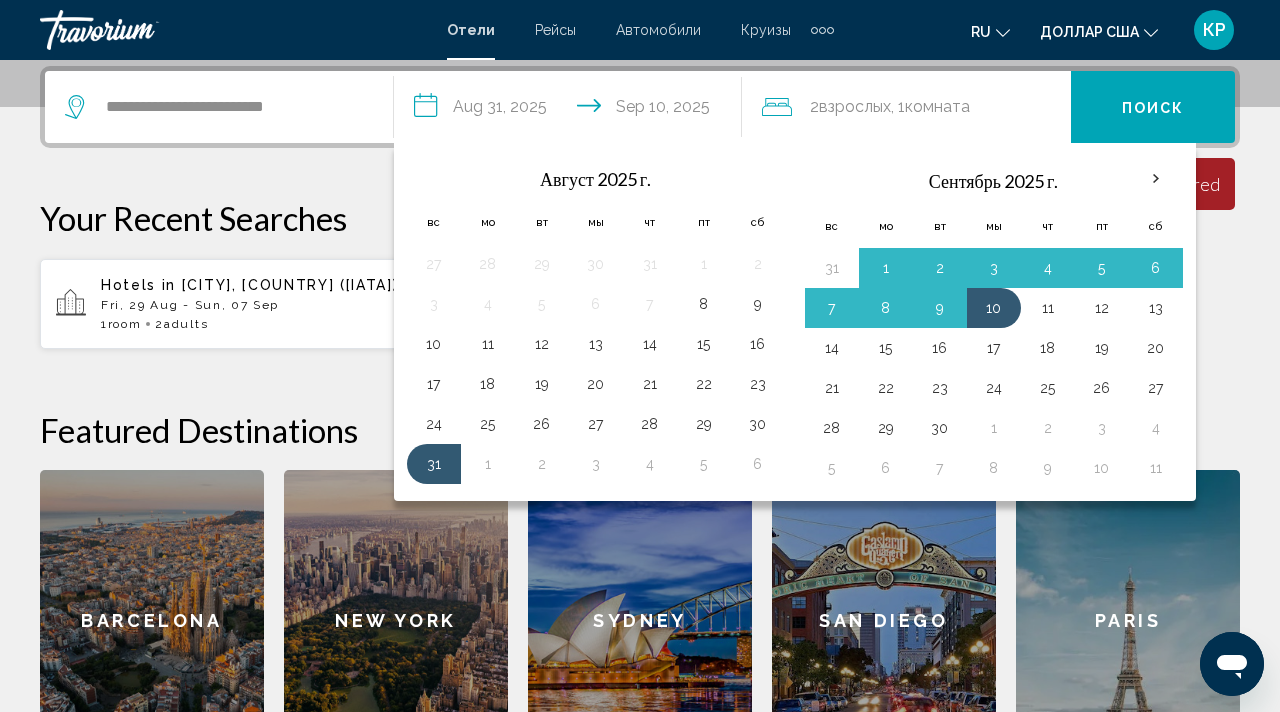 scroll, scrollTop: 494, scrollLeft: 0, axis: vertical 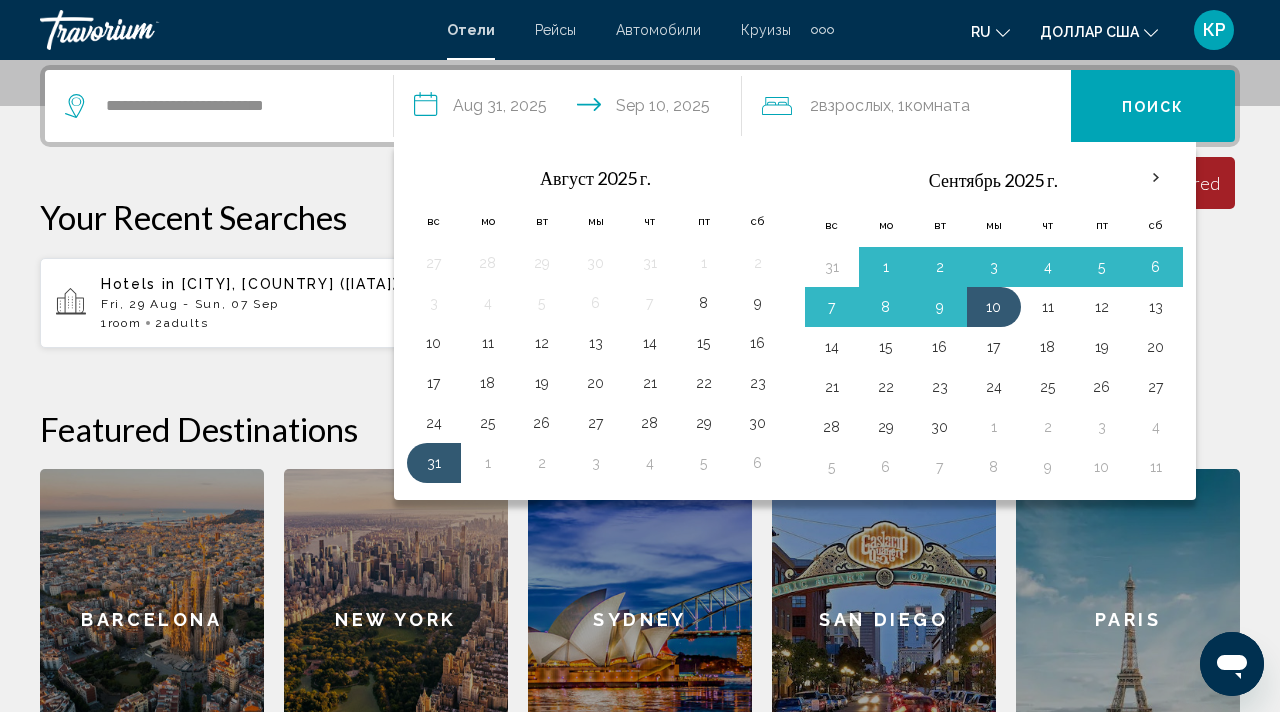 click on "2  взрослых Взрослый , 1  комната комнаты" 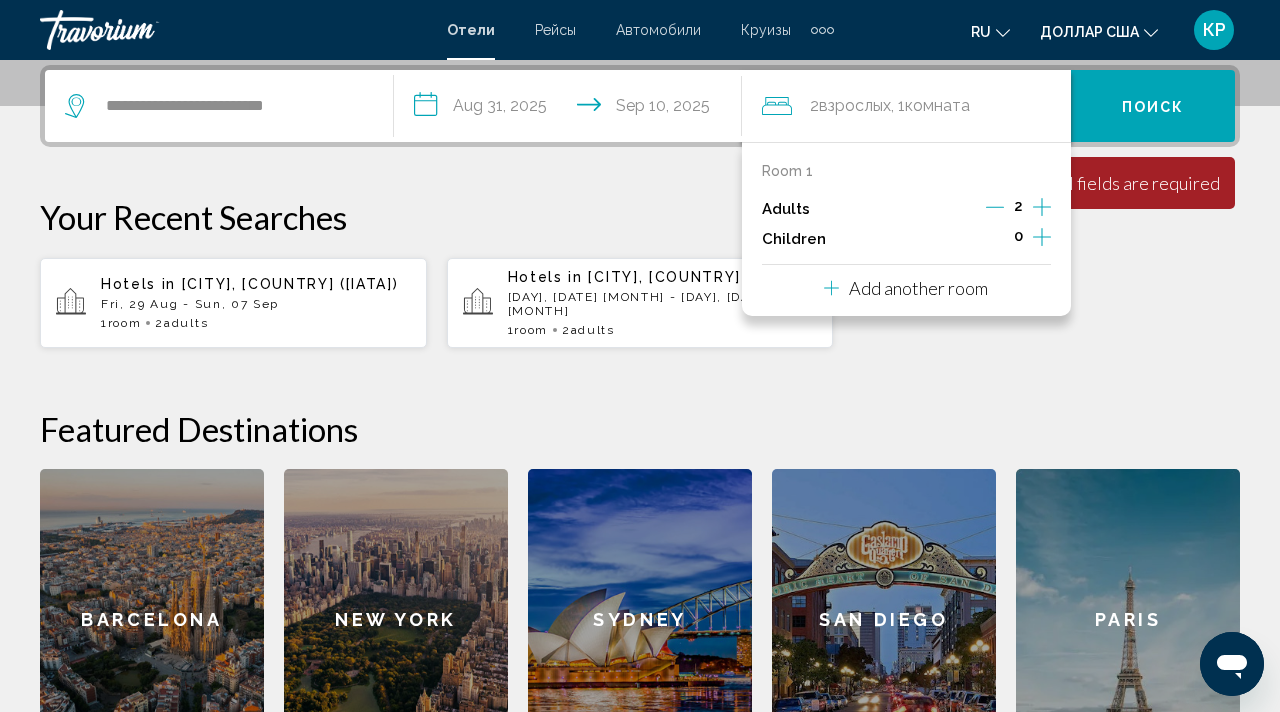 click on "2" at bounding box center [1018, 209] 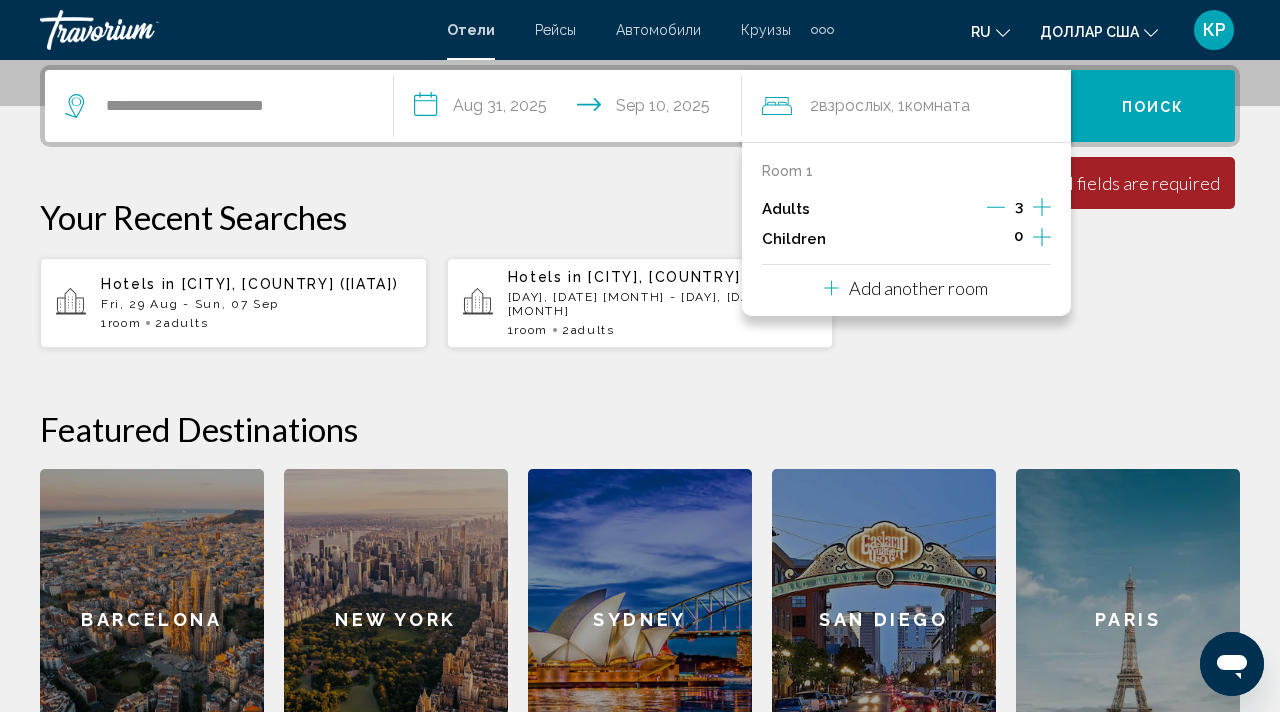 click 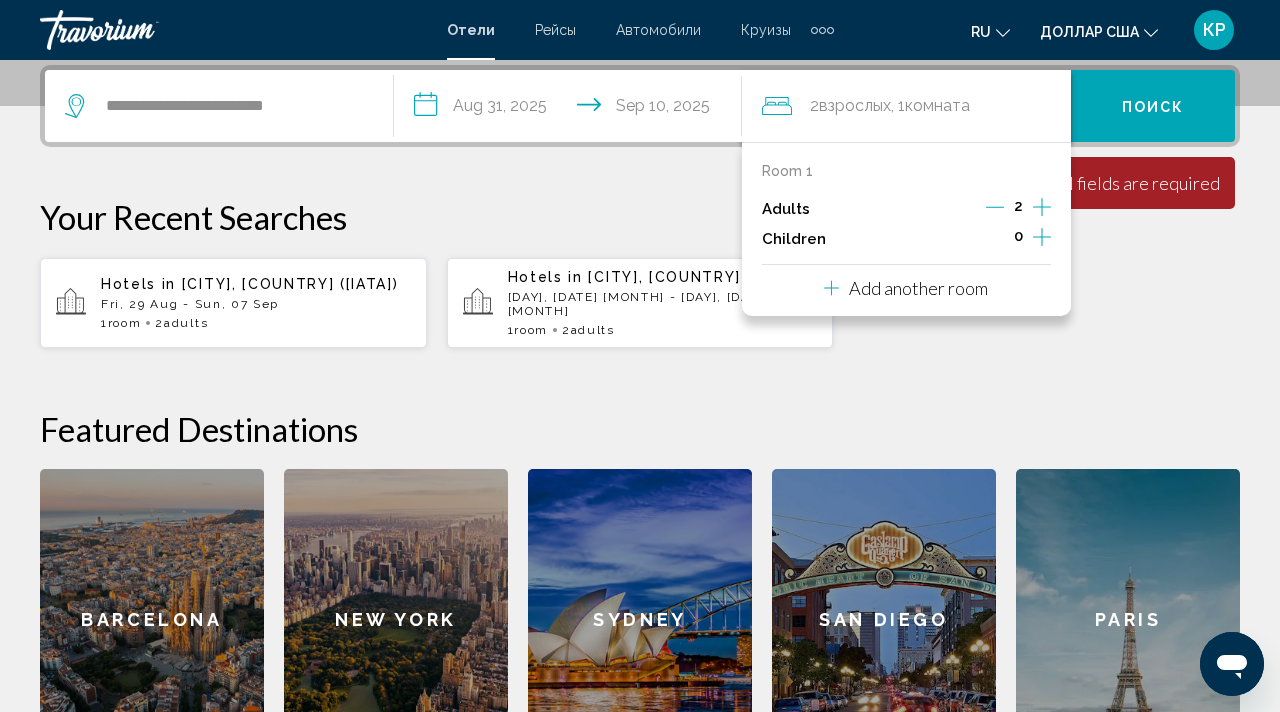 click on "Add another room" at bounding box center [918, 288] 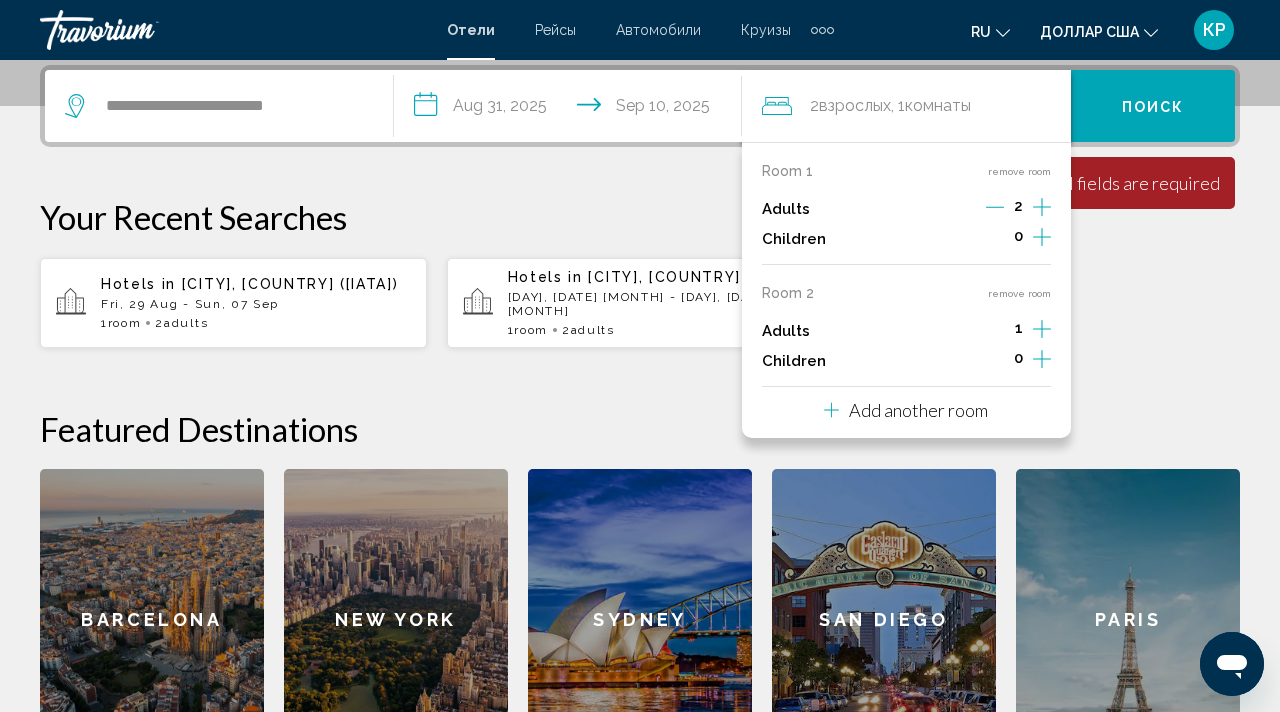 click on "Add another room" at bounding box center (918, 410) 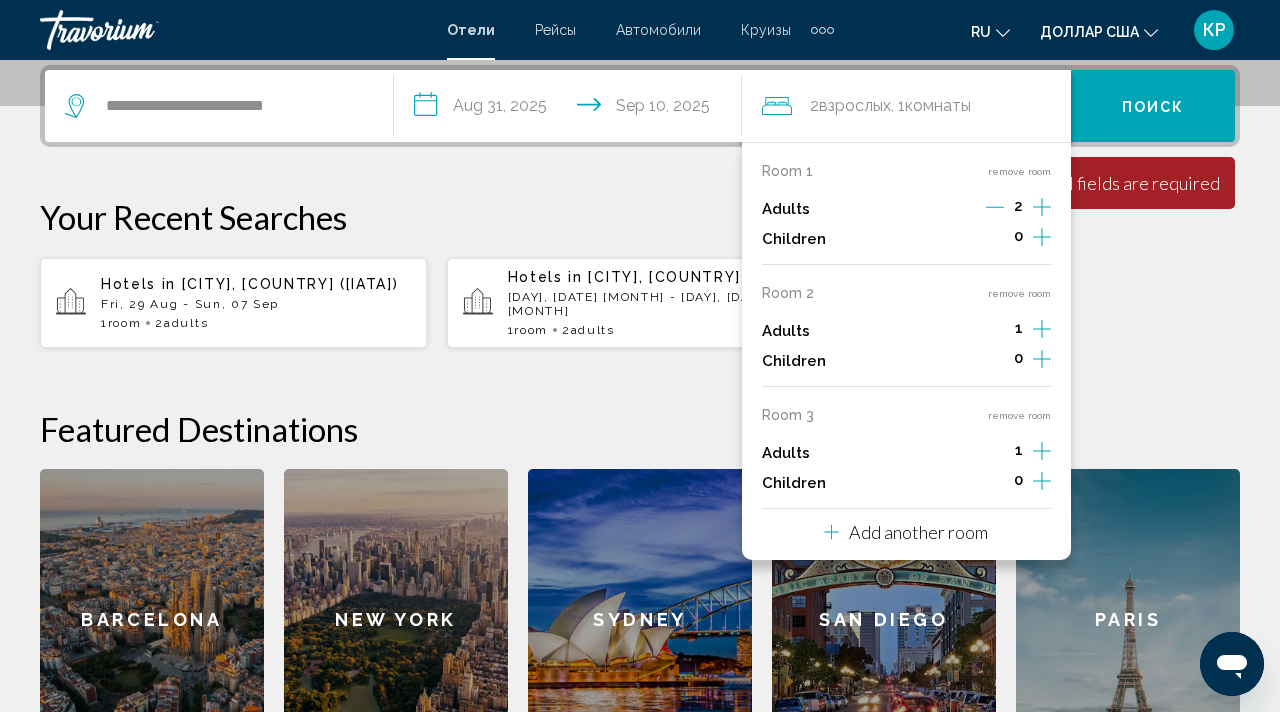 click on "**********" at bounding box center (640, 417) 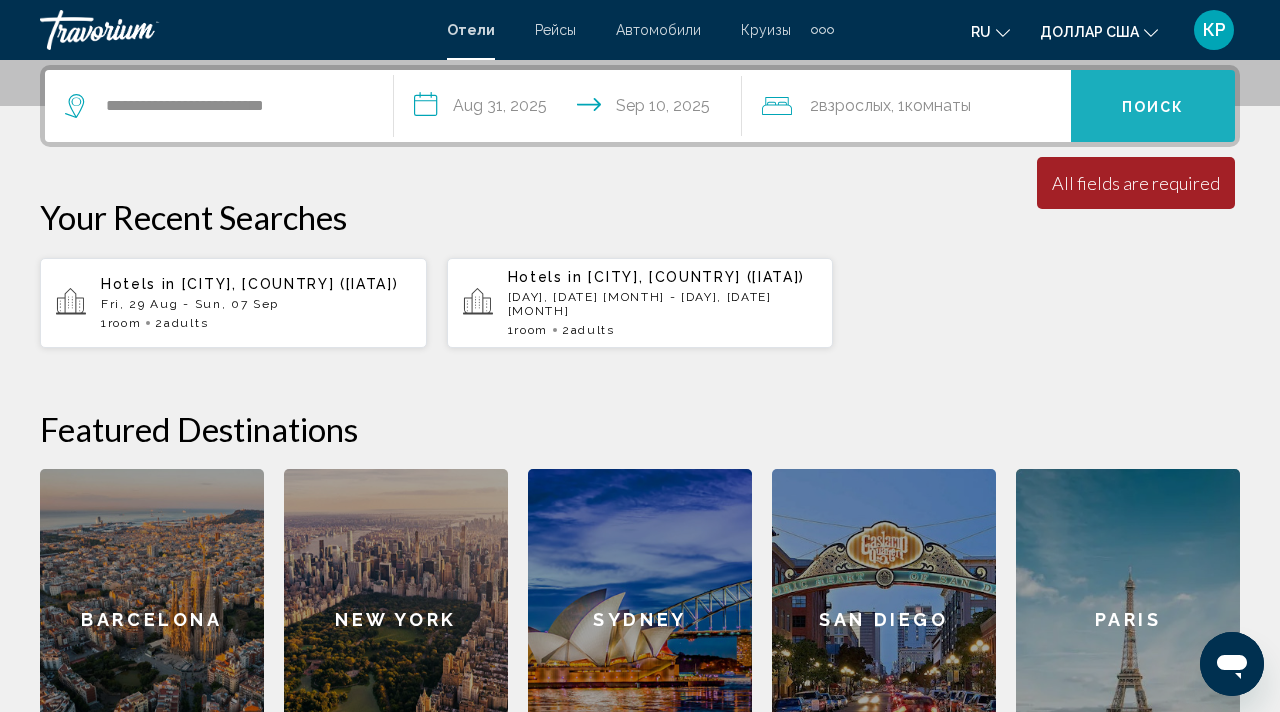 click on "Поиск" at bounding box center (1153, 107) 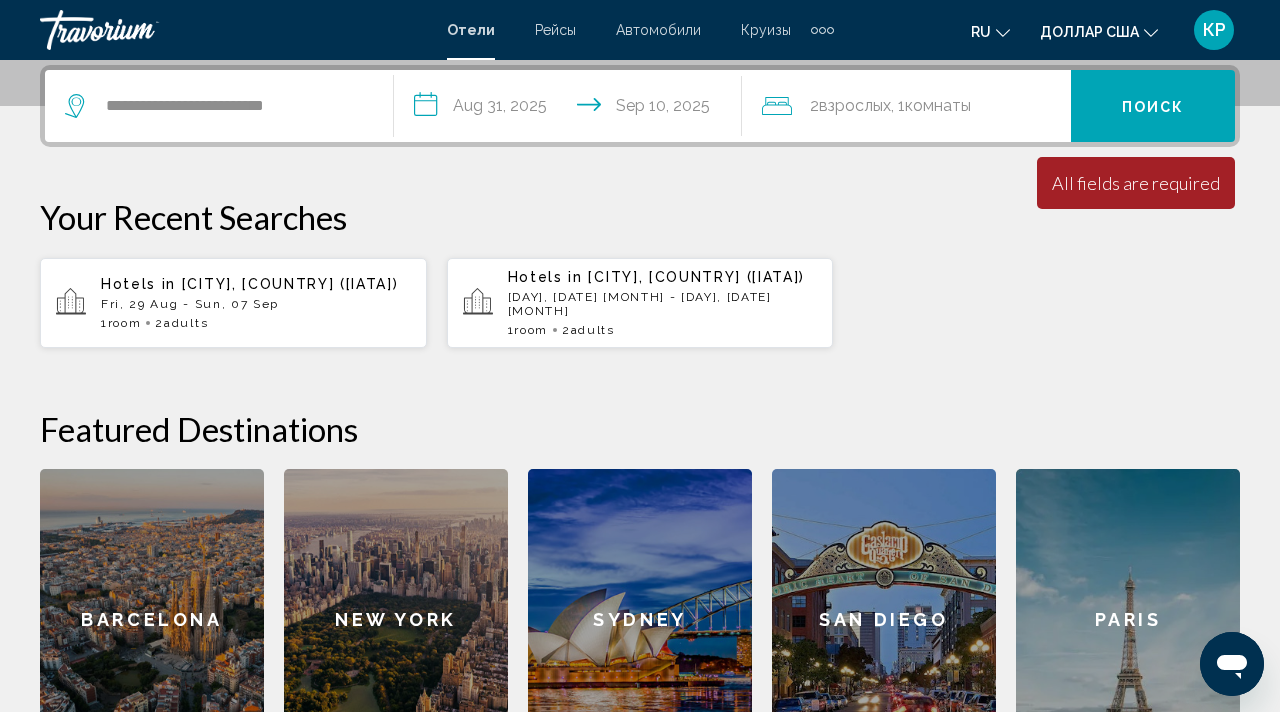 click on "Поиск" at bounding box center (1153, 107) 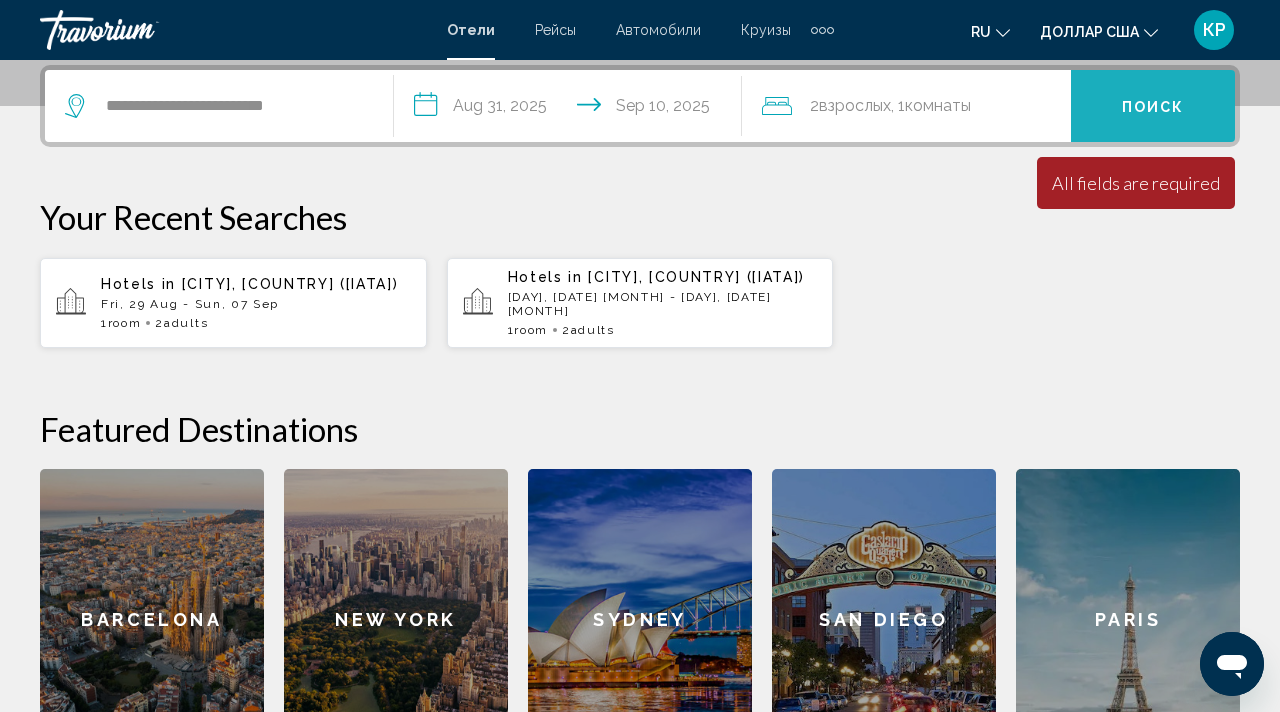 click on "Поиск" at bounding box center (1153, 107) 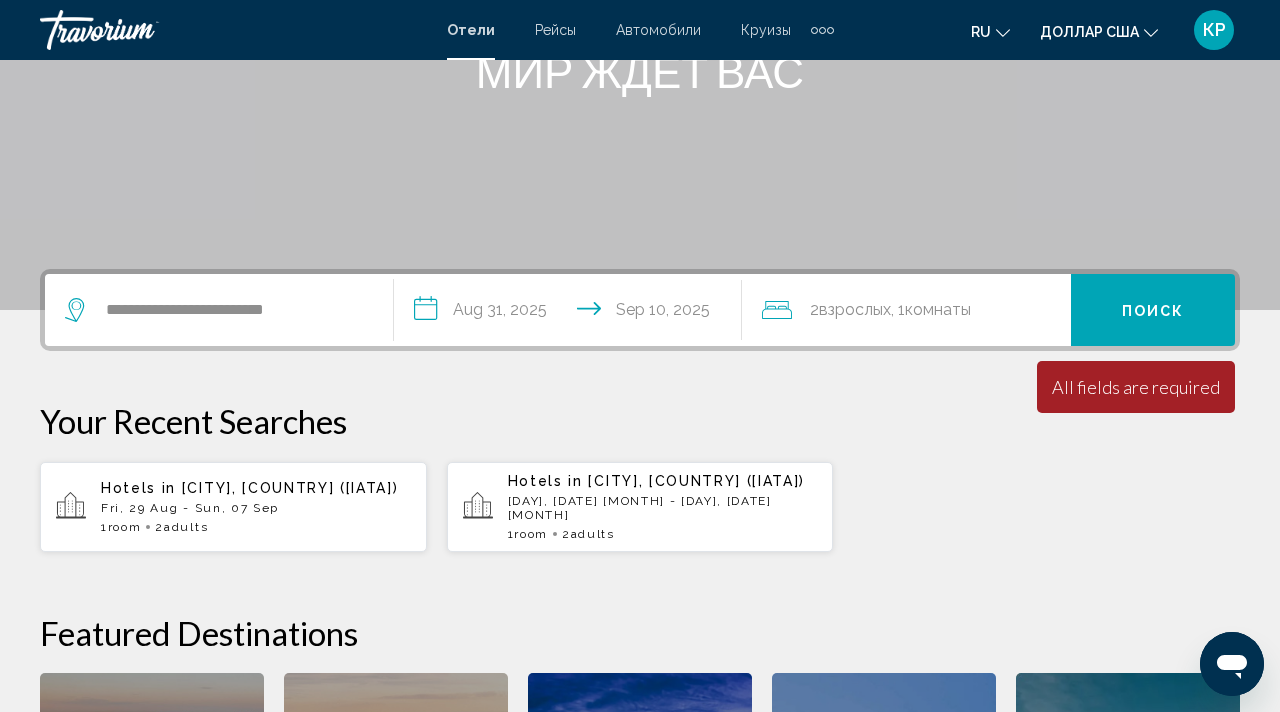 scroll, scrollTop: 343, scrollLeft: 0, axis: vertical 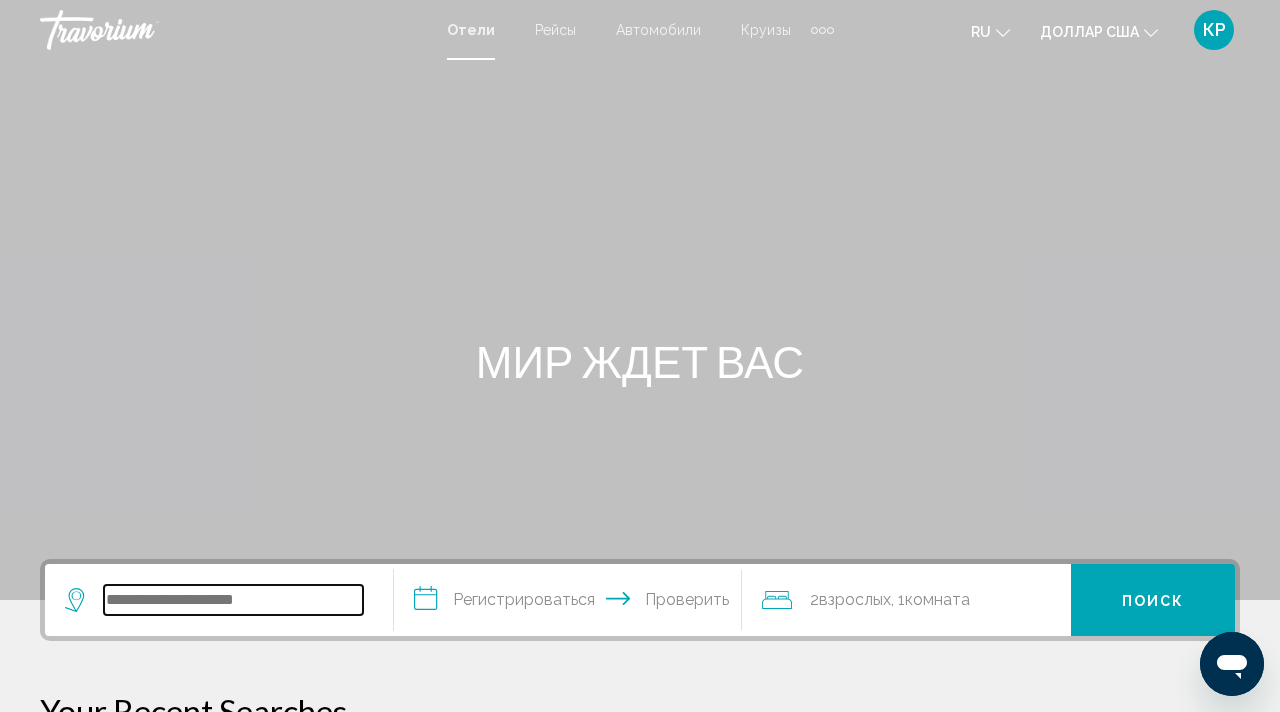click at bounding box center [233, 600] 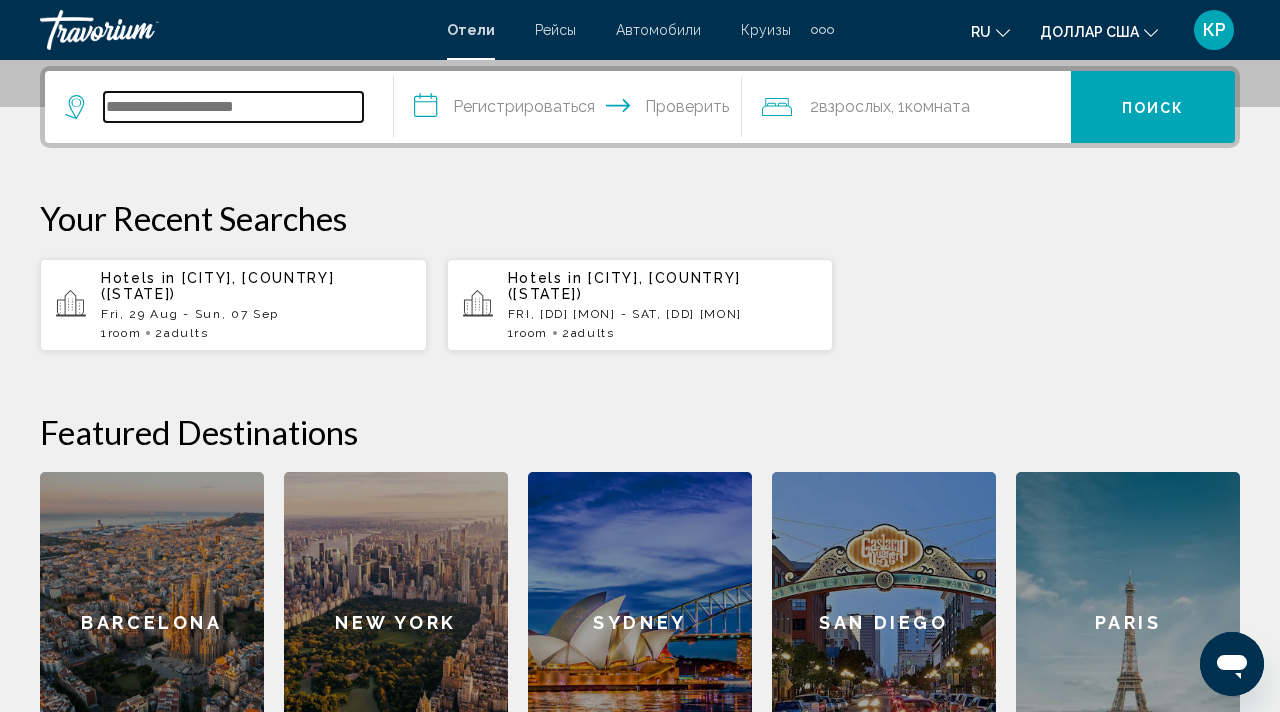 scroll, scrollTop: 494, scrollLeft: 0, axis: vertical 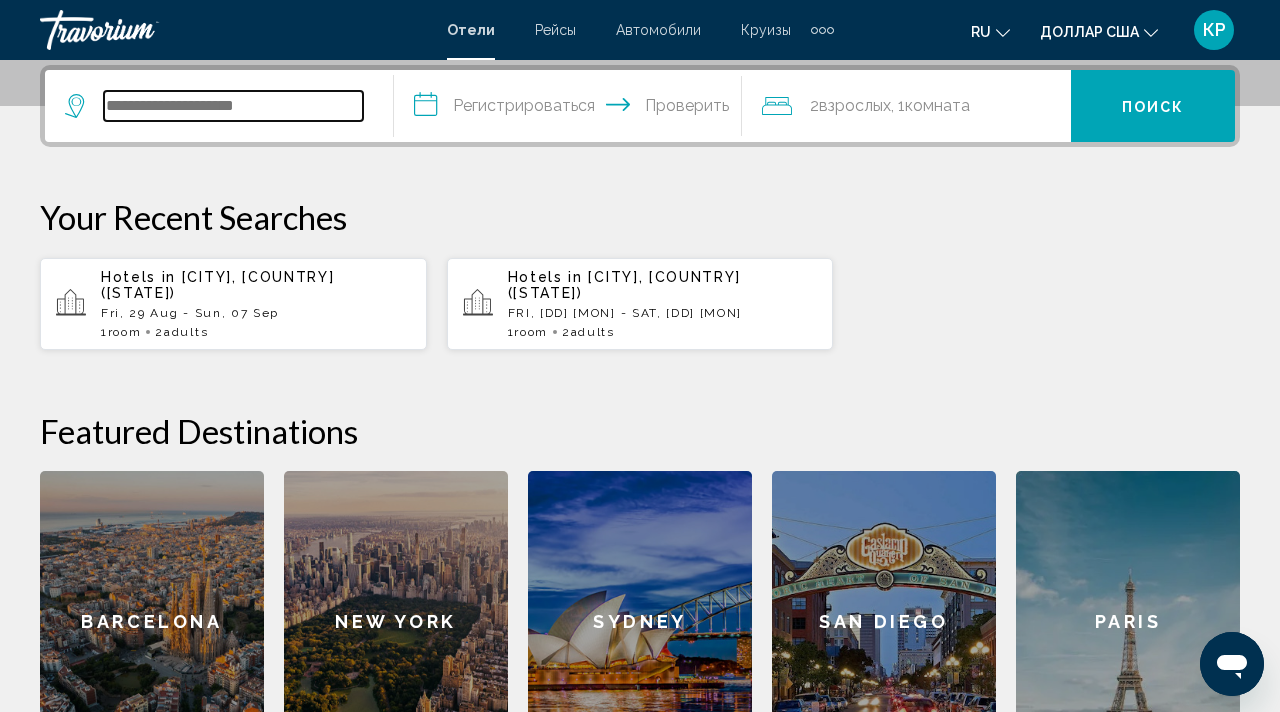 paste on "**********" 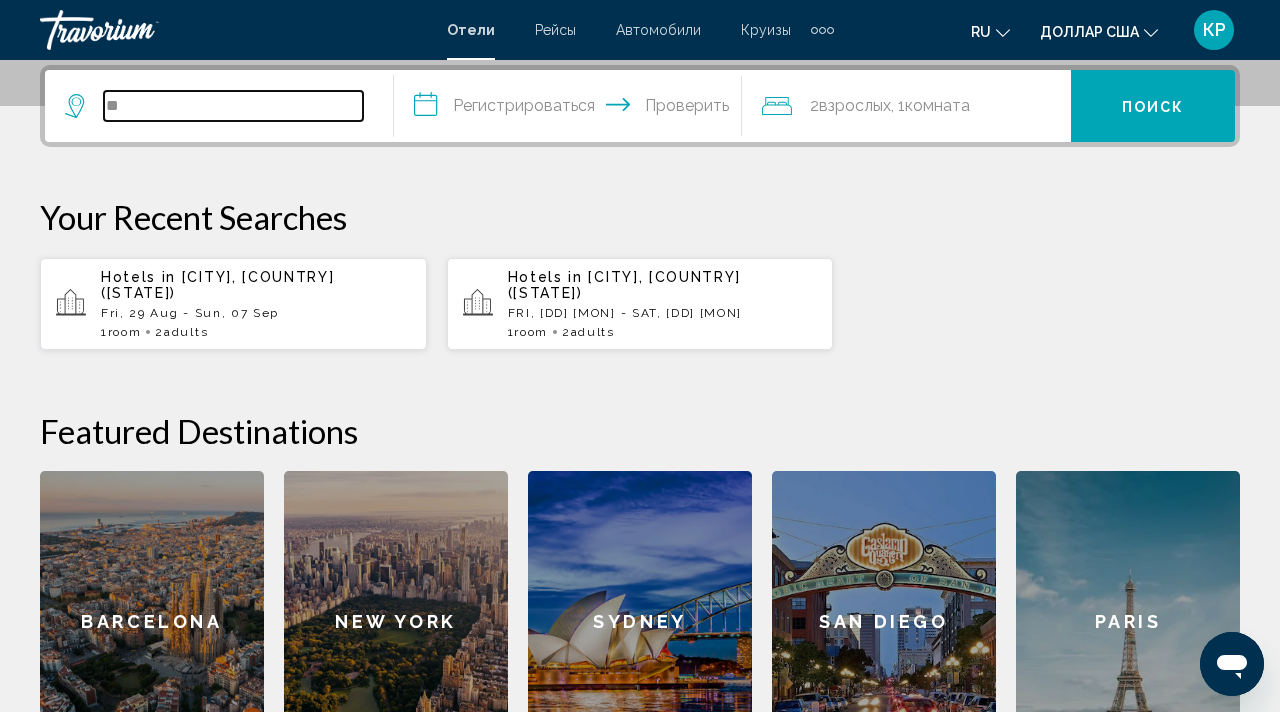 type on "*" 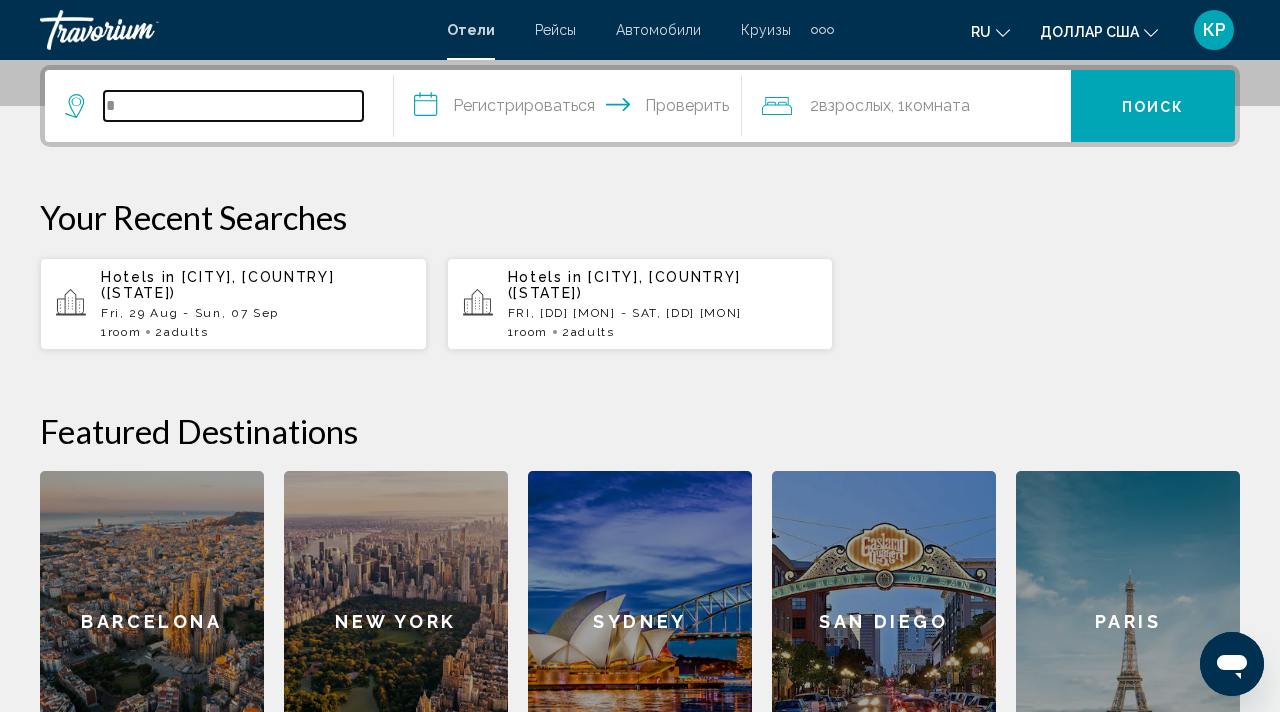 type 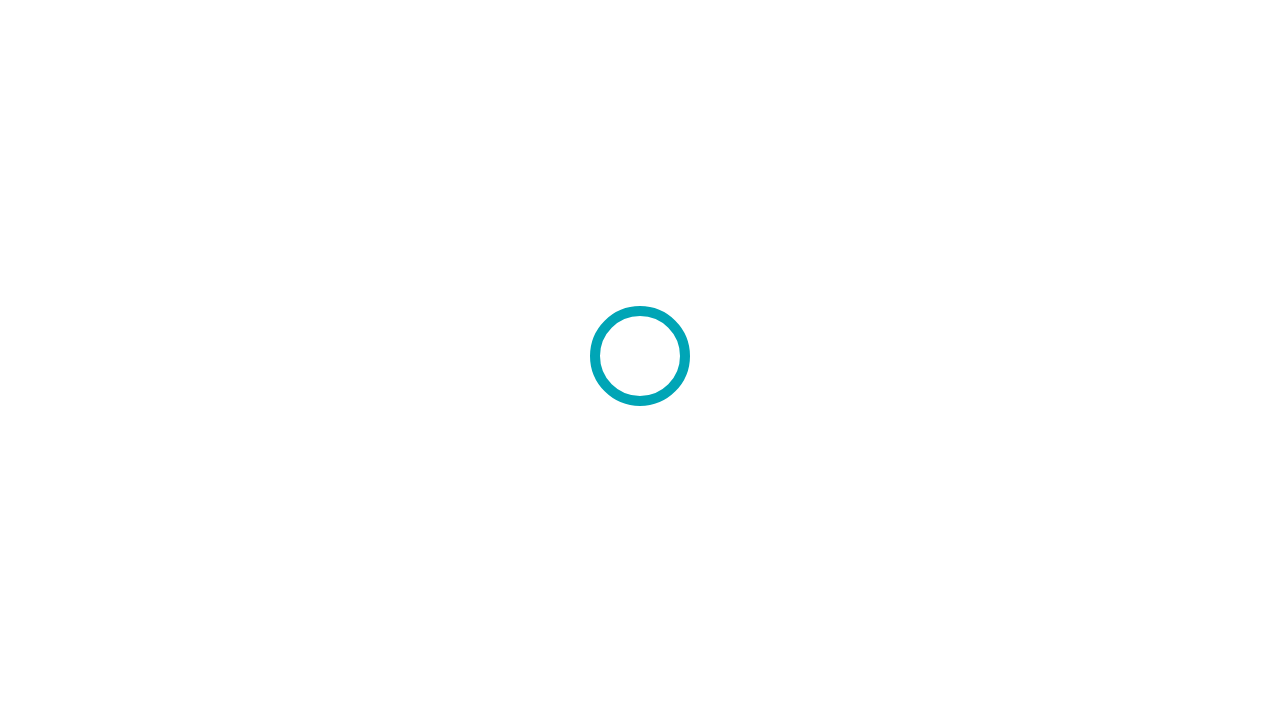 scroll, scrollTop: 0, scrollLeft: 0, axis: both 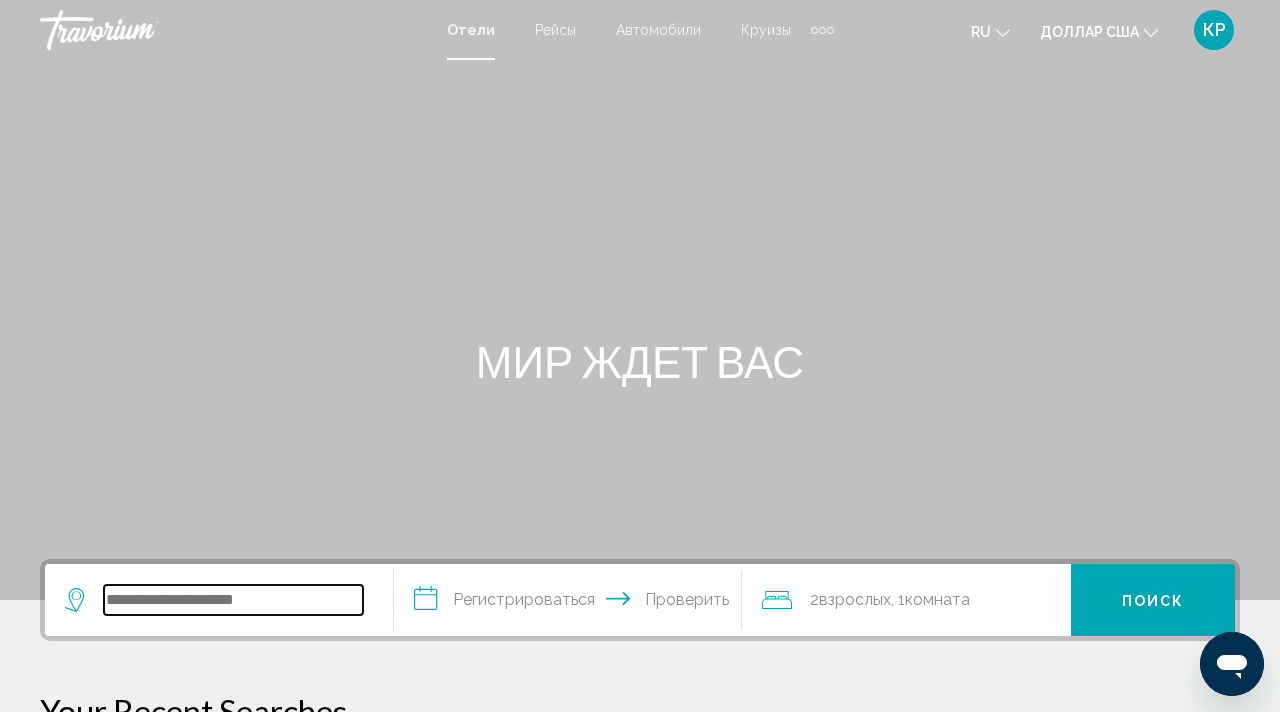 click at bounding box center [233, 600] 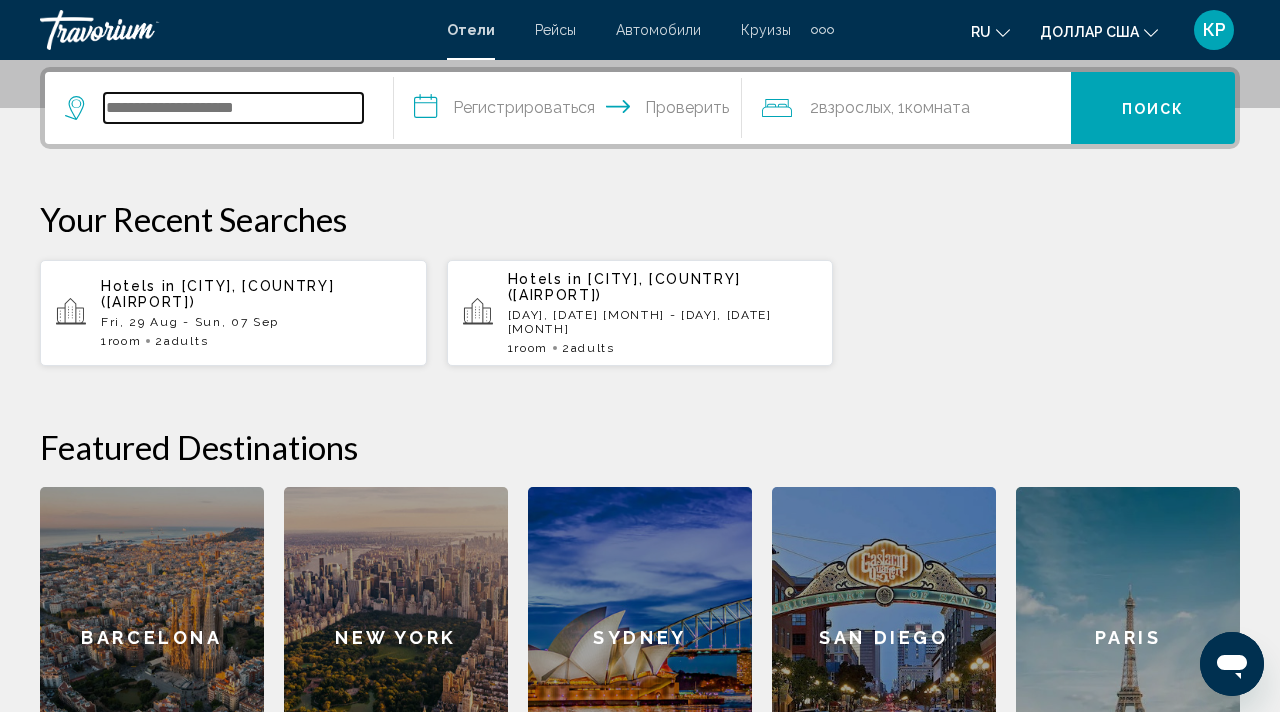 scroll, scrollTop: 494, scrollLeft: 0, axis: vertical 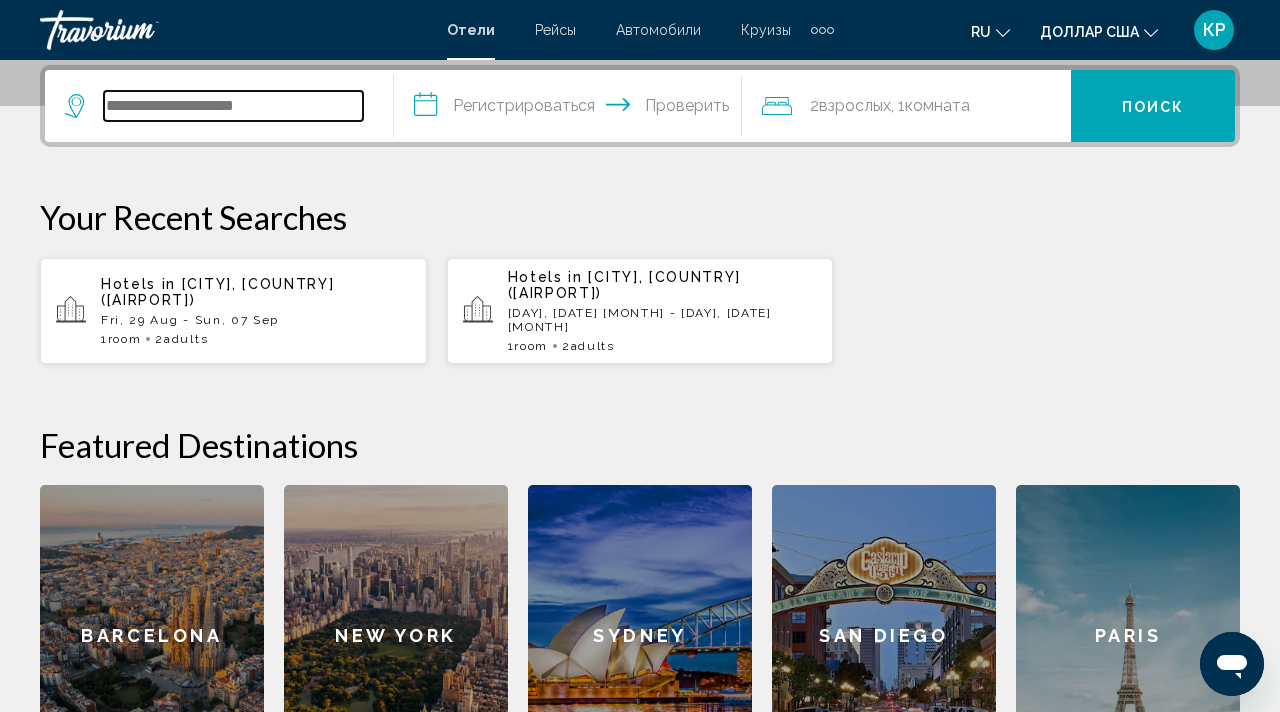 paste on "**********" 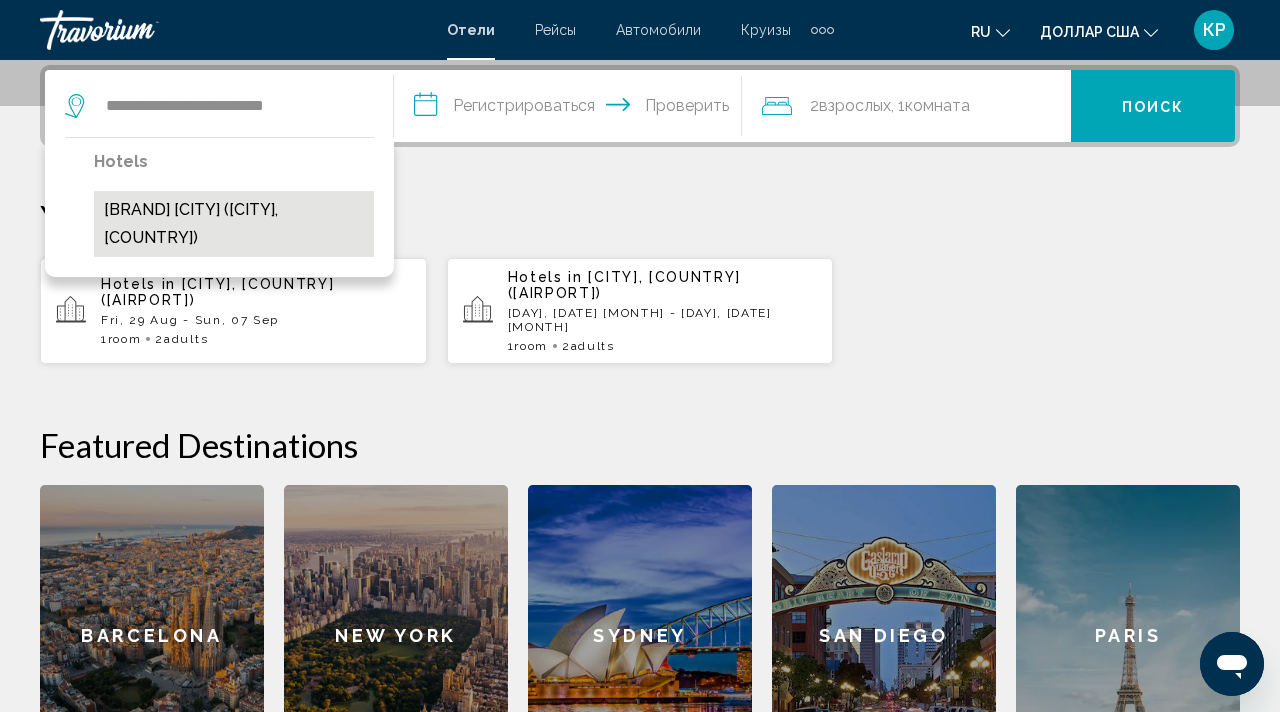 click on "[BRAND] [CITY] ([CITY], [COUNTRY])" at bounding box center (234, 224) 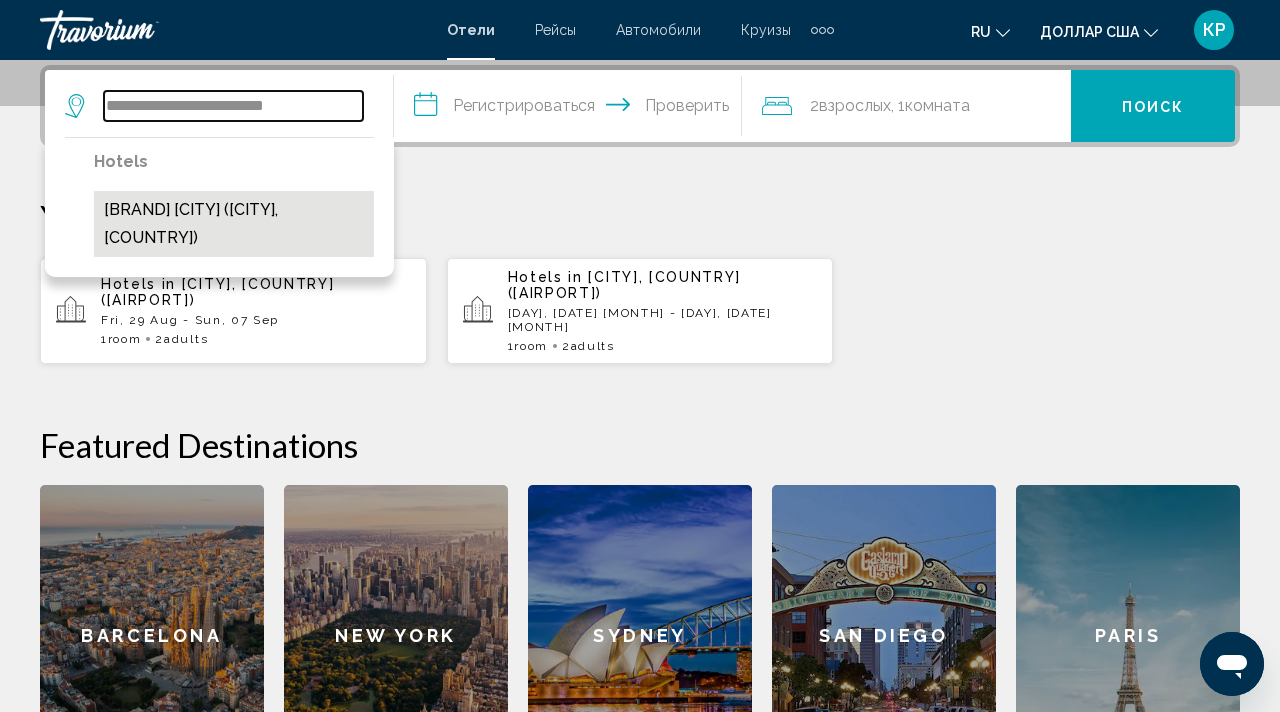 type on "**********" 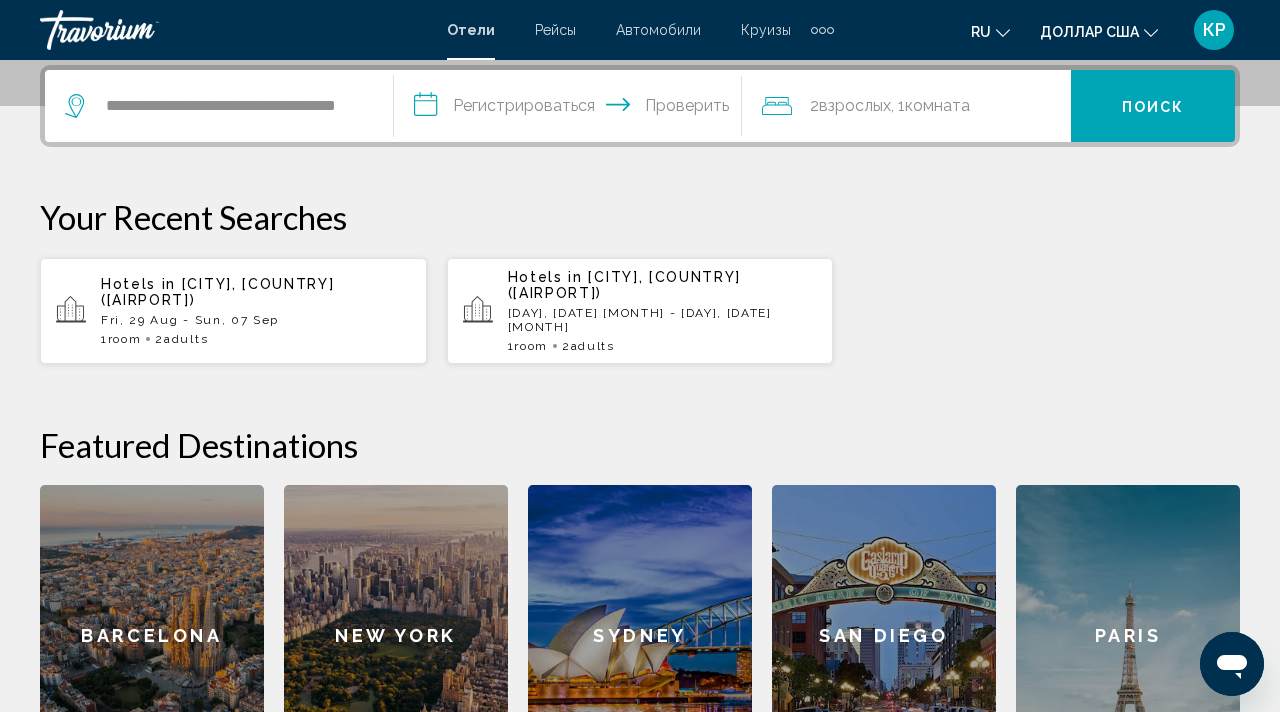 click on "**********" at bounding box center (572, 109) 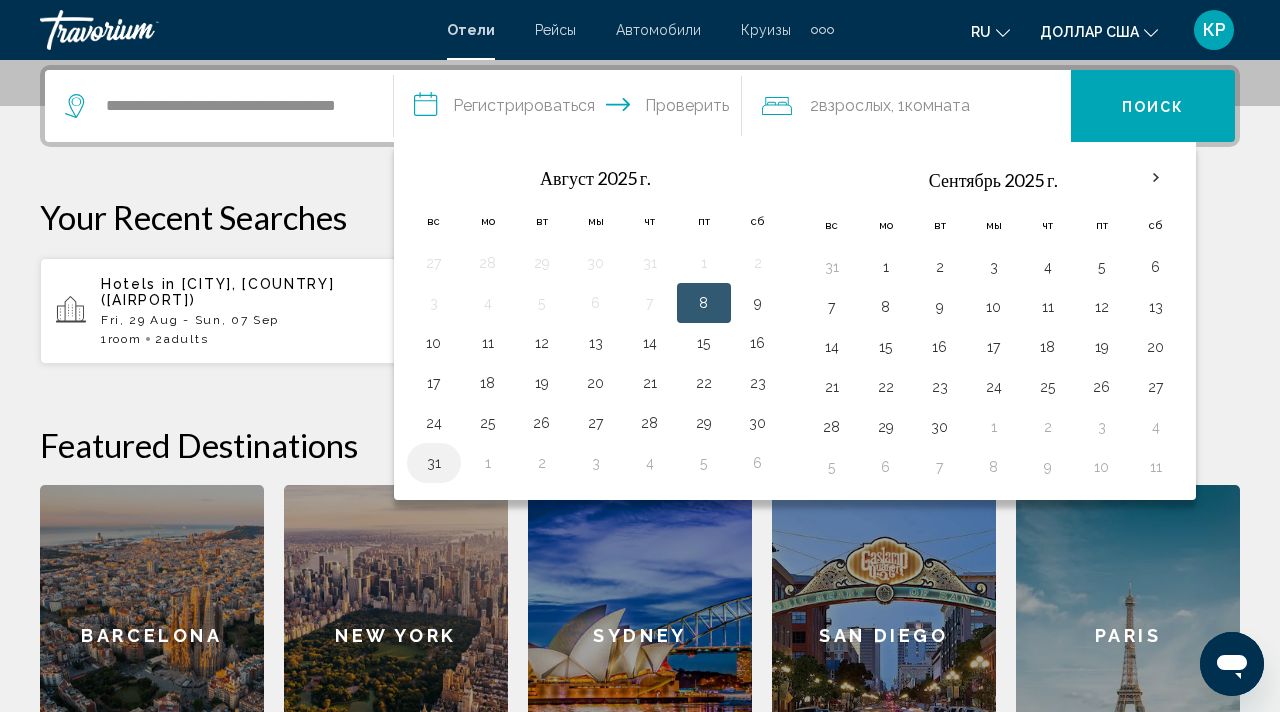 click on "31" at bounding box center [434, 463] 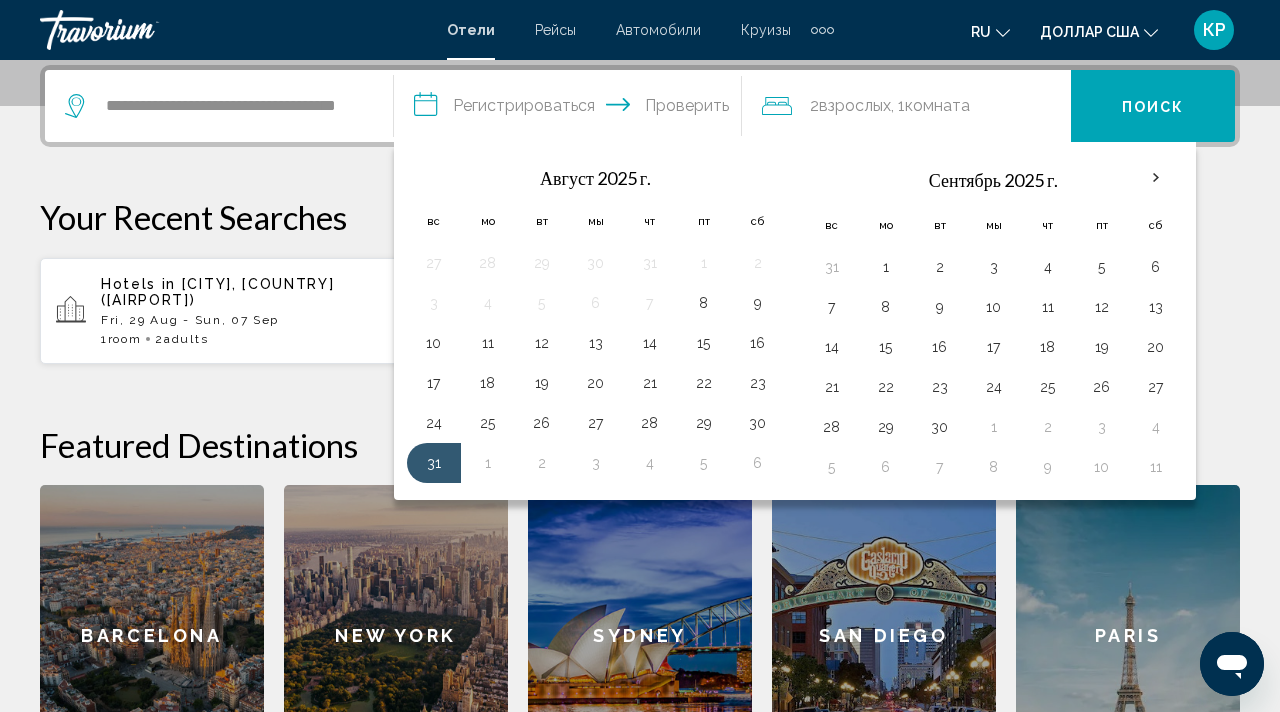 click on "**********" at bounding box center (572, 109) 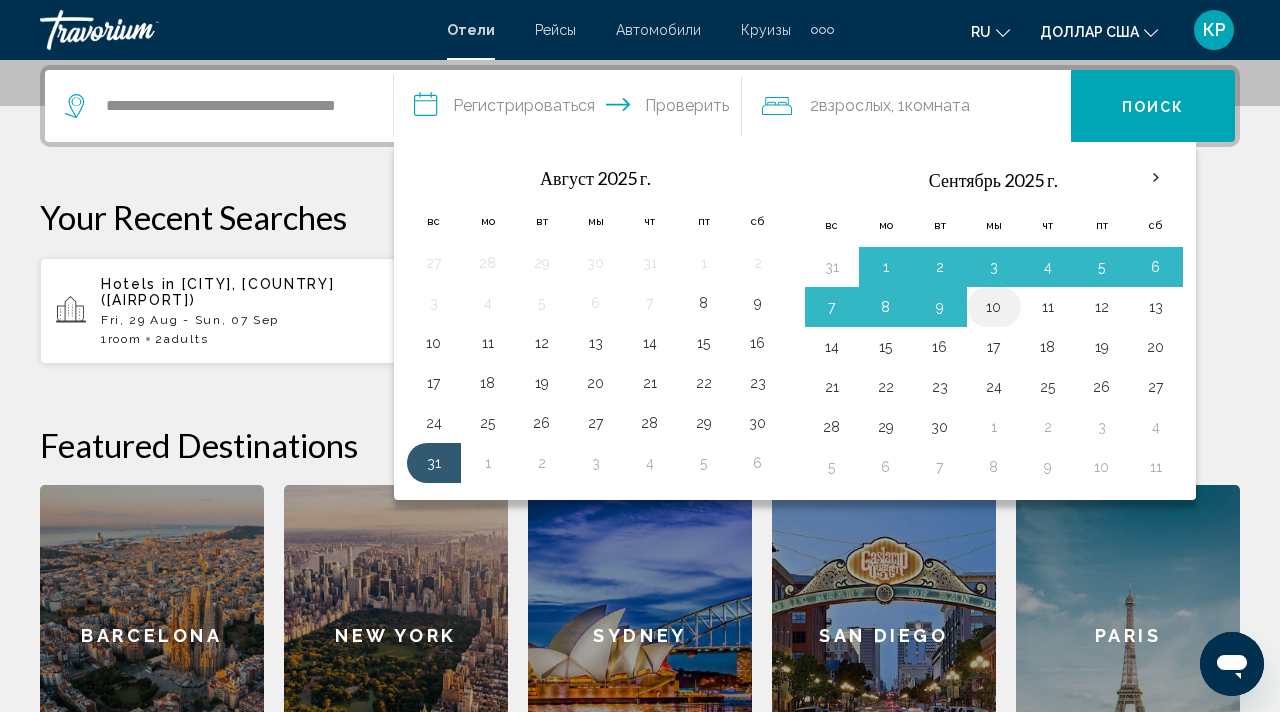 click on "10" at bounding box center (994, 307) 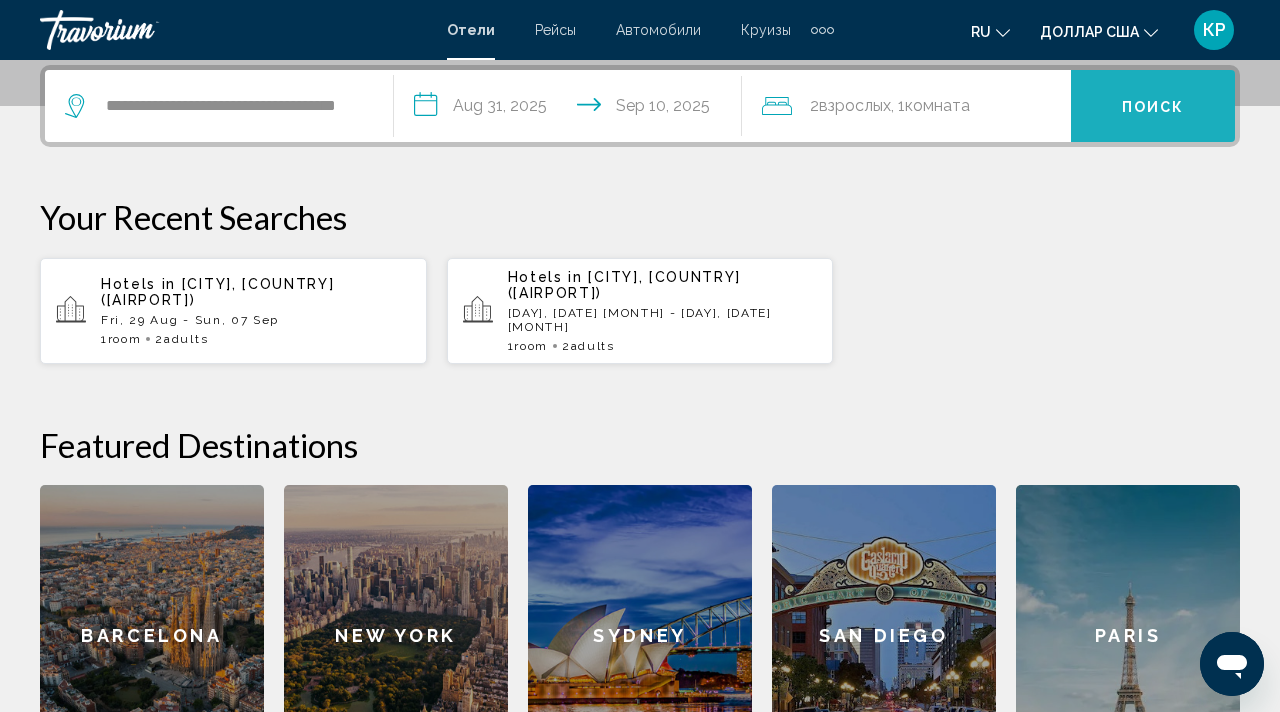 click on "Поиск" at bounding box center (1153, 107) 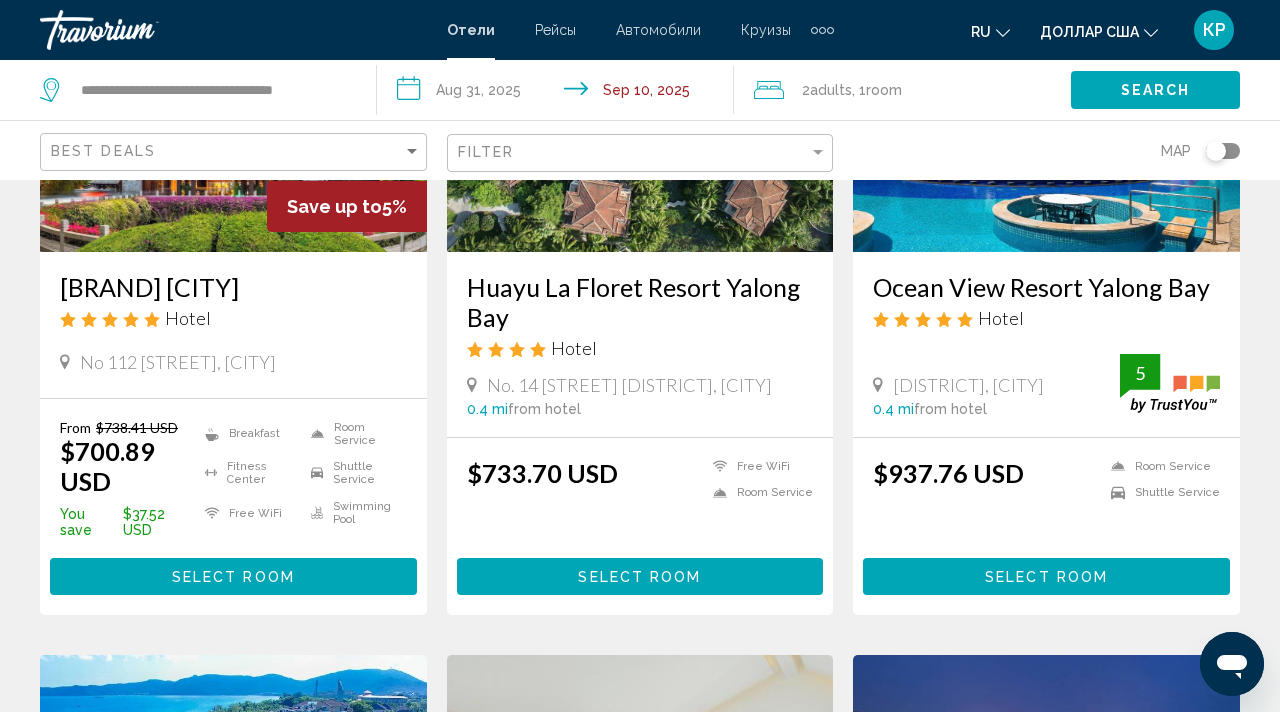 scroll, scrollTop: 0, scrollLeft: 0, axis: both 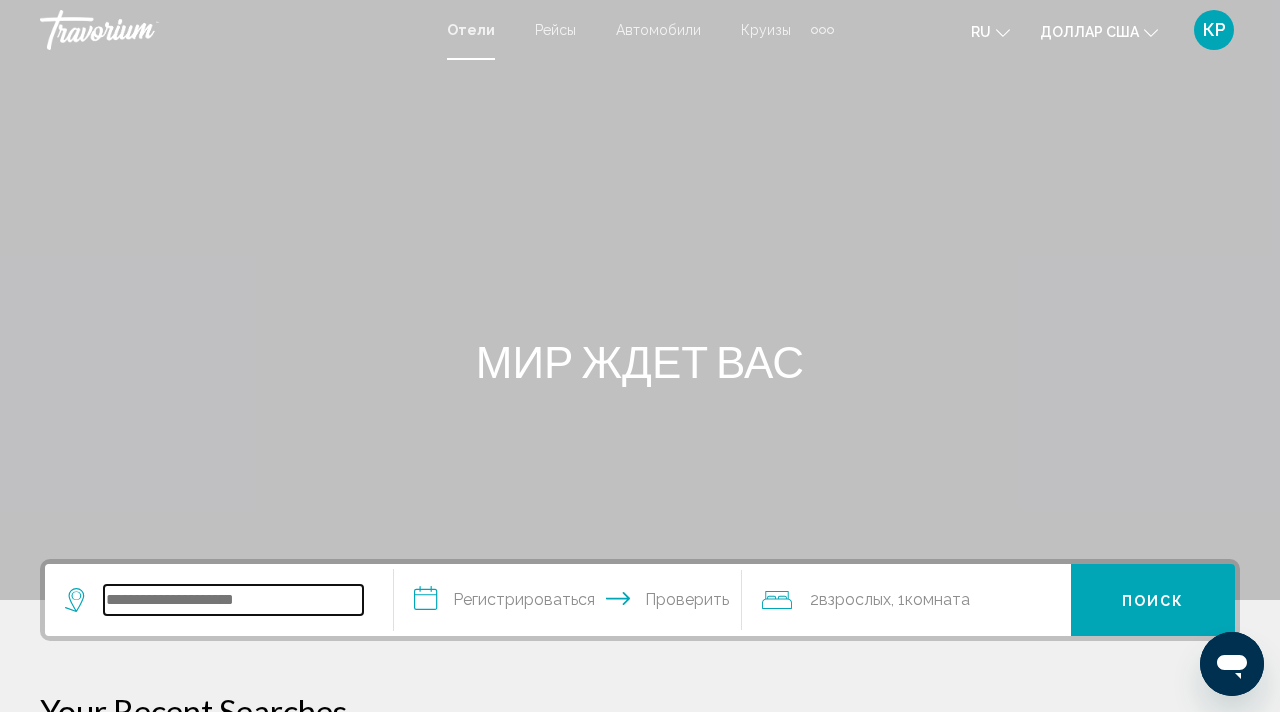 click at bounding box center (233, 600) 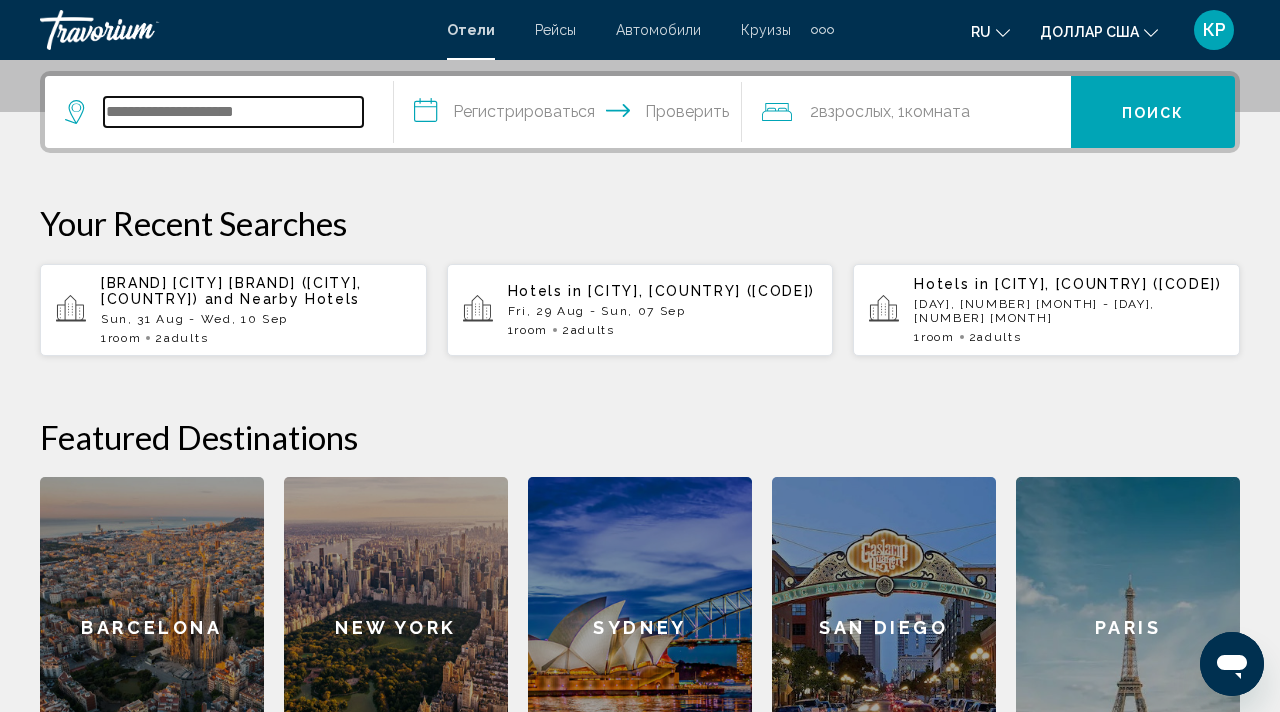 scroll, scrollTop: 494, scrollLeft: 0, axis: vertical 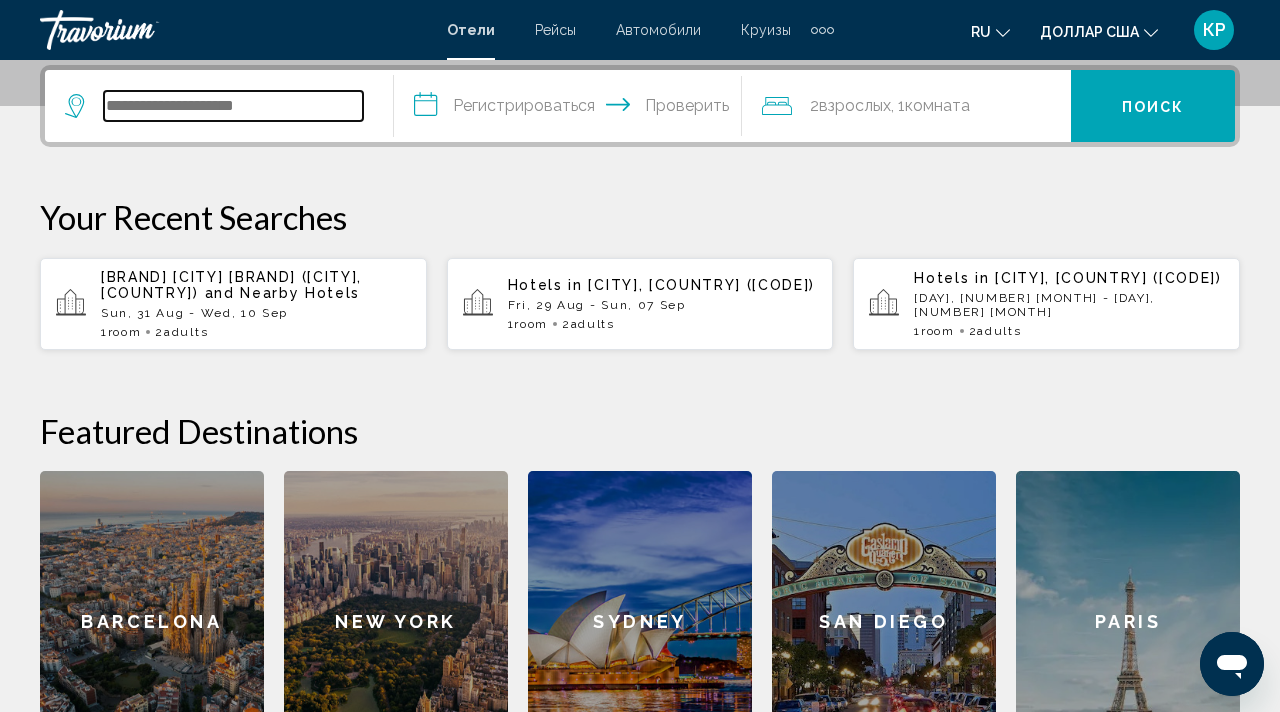 paste on "**********" 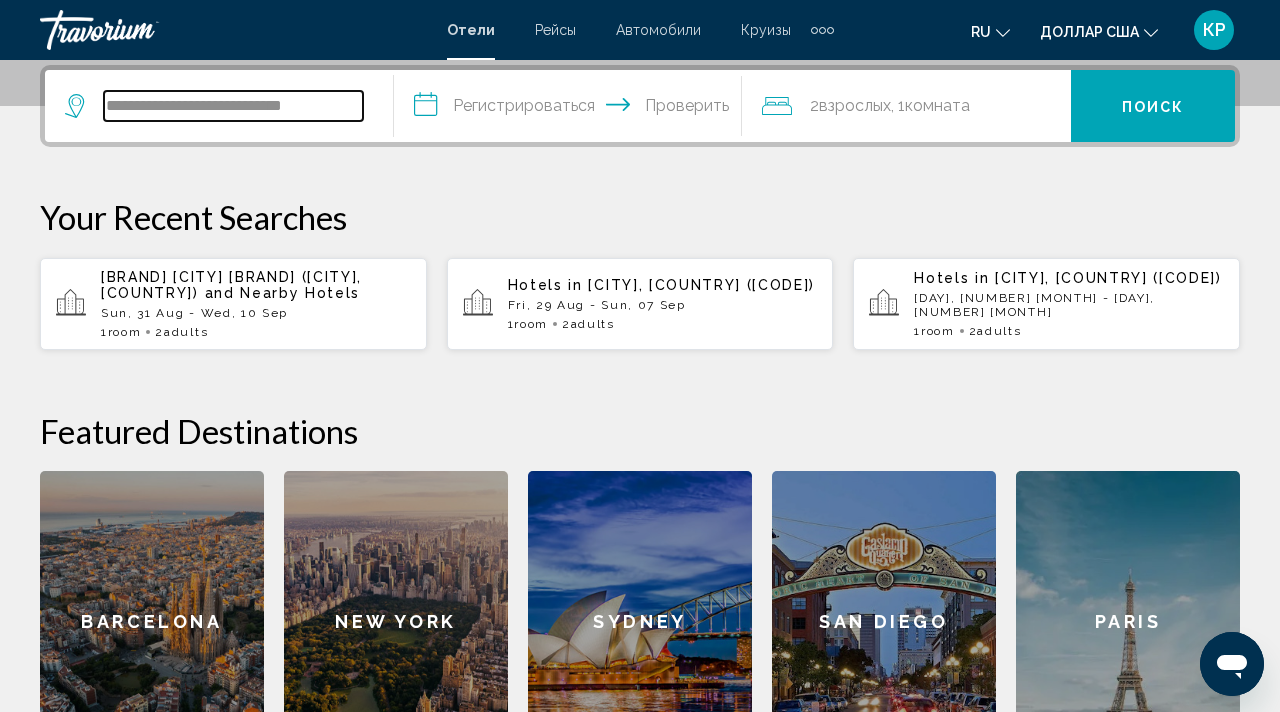 scroll, scrollTop: 0, scrollLeft: 0, axis: both 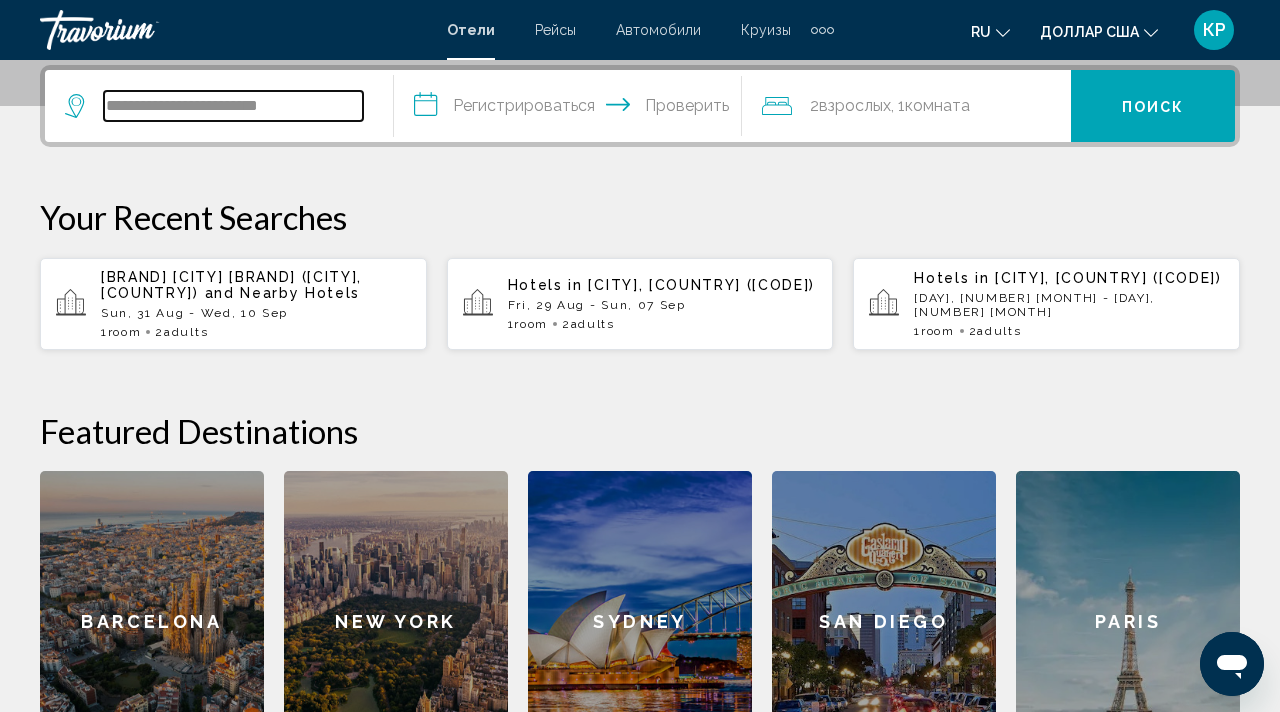 click on "**********" at bounding box center (233, 106) 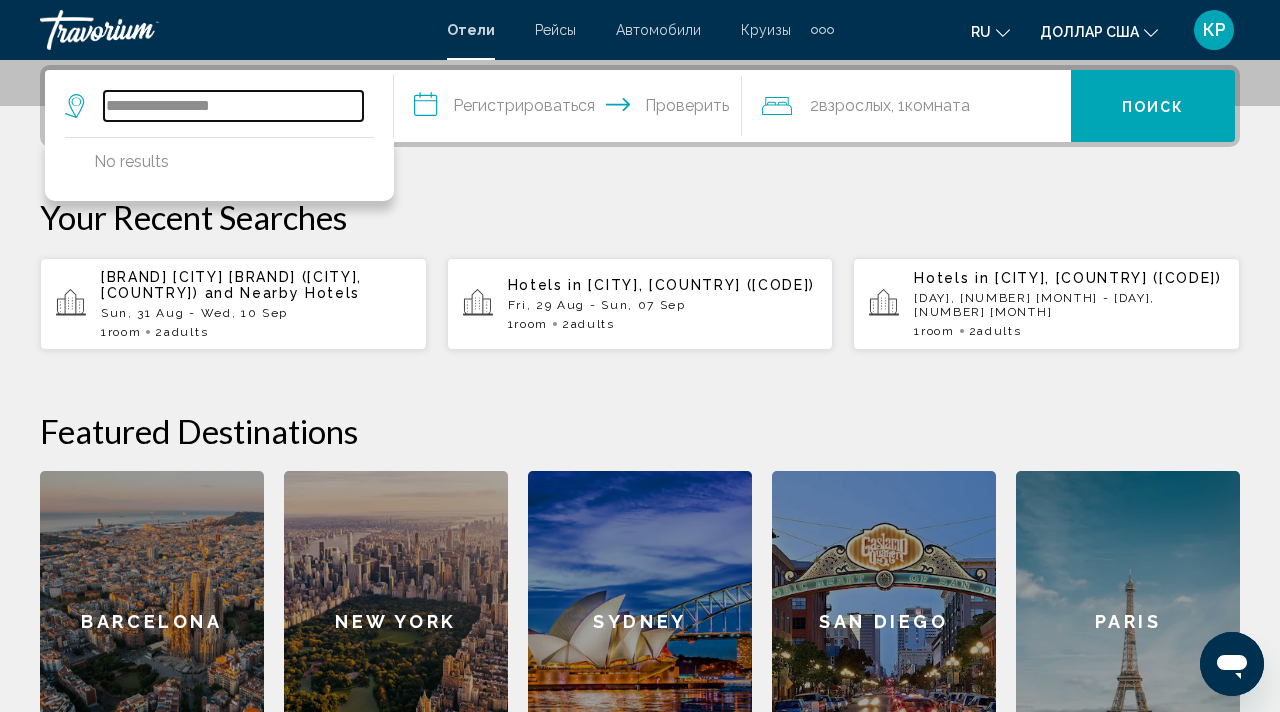 paste on "********" 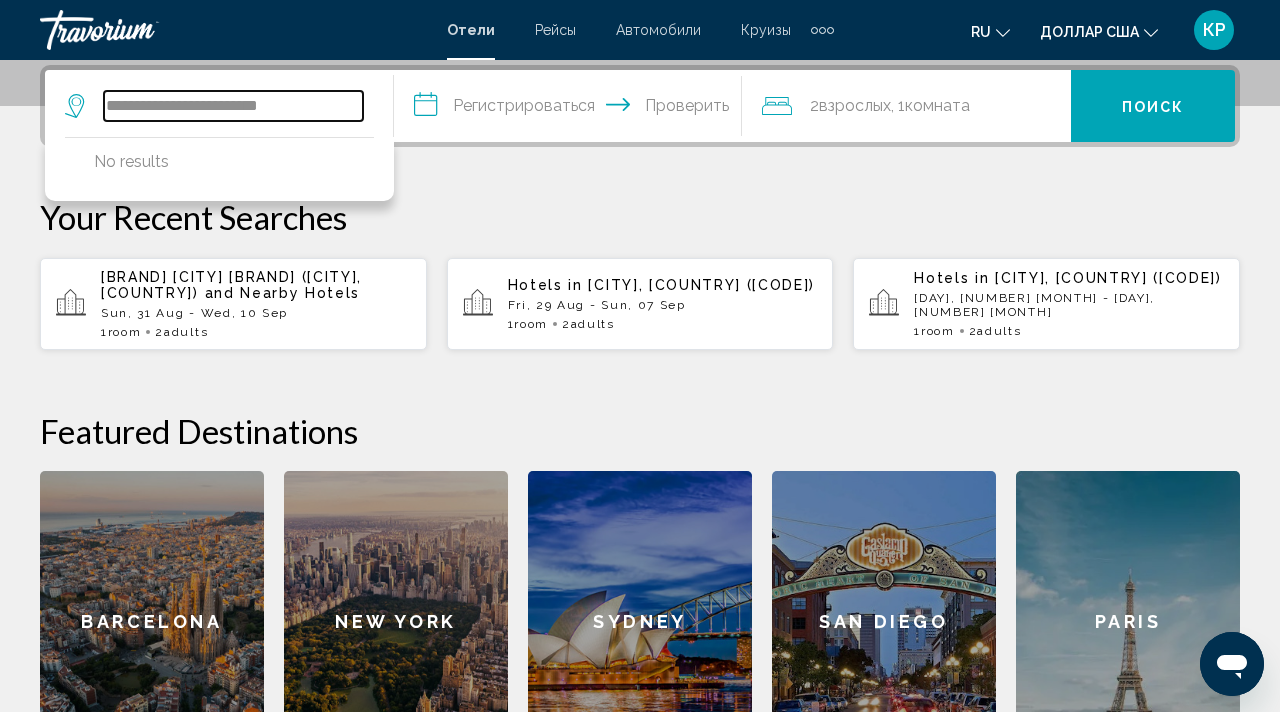 click on "**********" at bounding box center (233, 106) 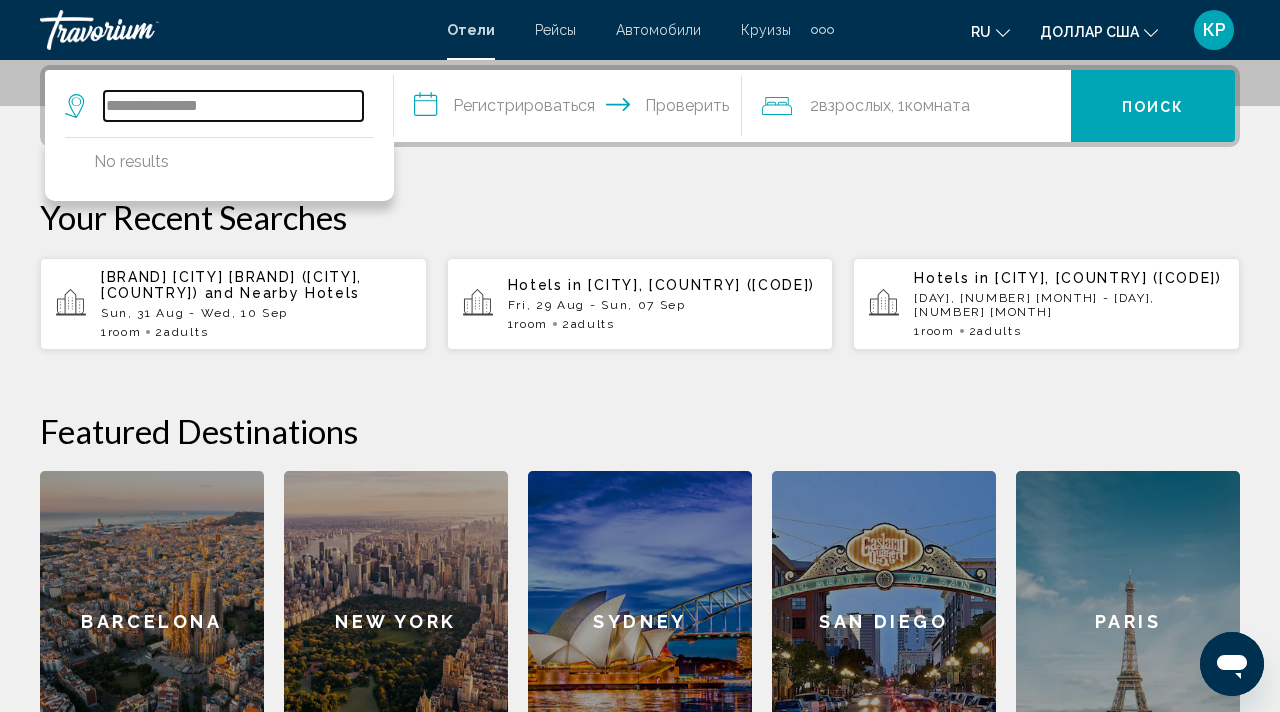 click on "**********" at bounding box center (233, 106) 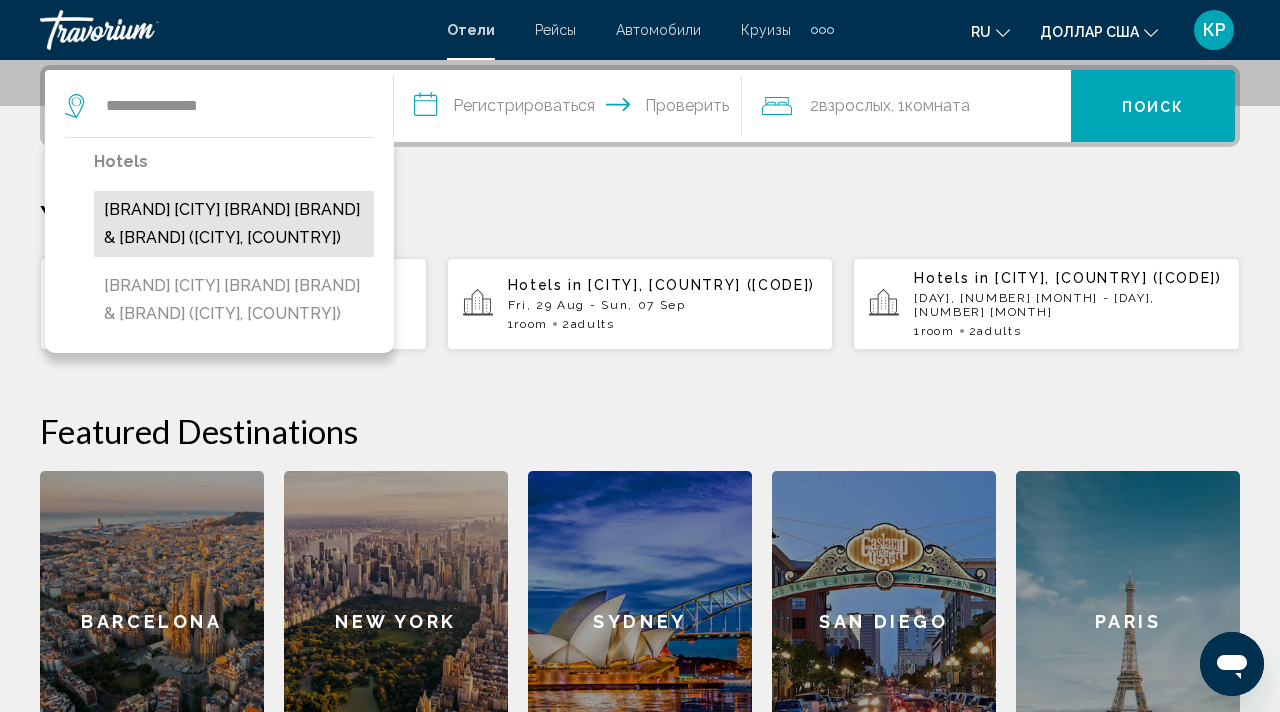 click on "Sanya Marriott Yalong Bay Resort & Spa (Sanya, CN)" at bounding box center [234, 224] 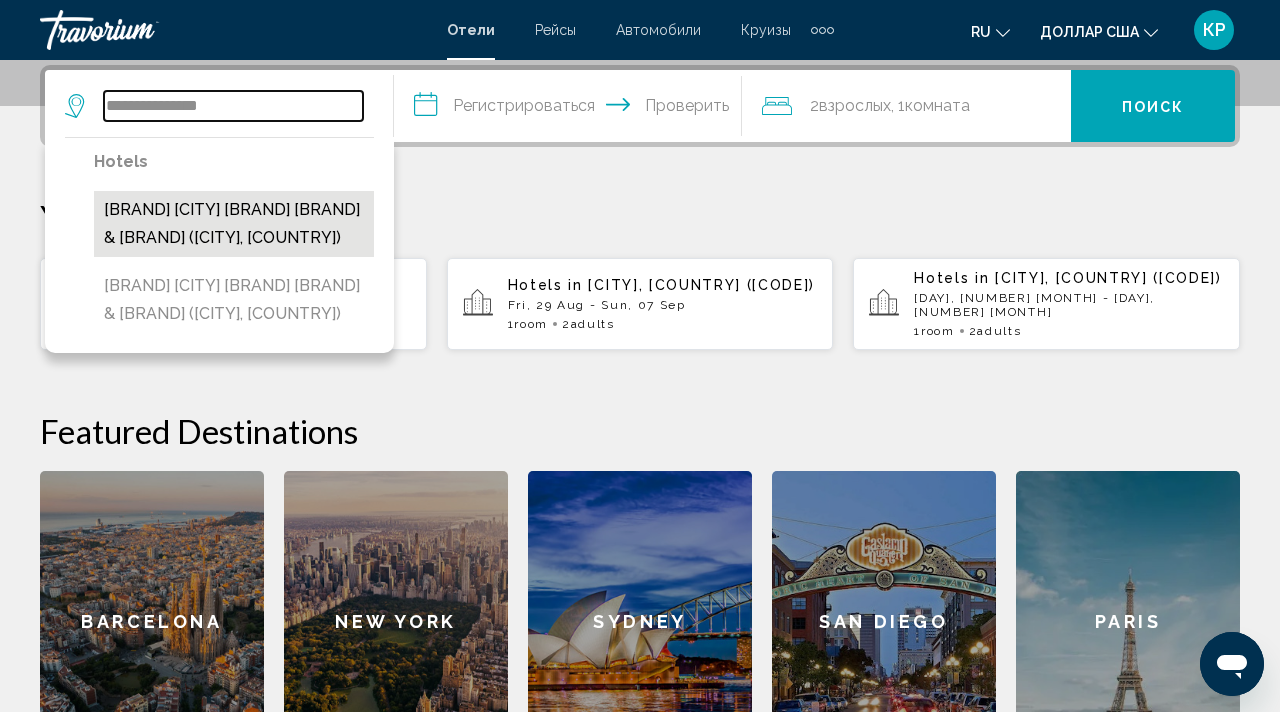 type on "**********" 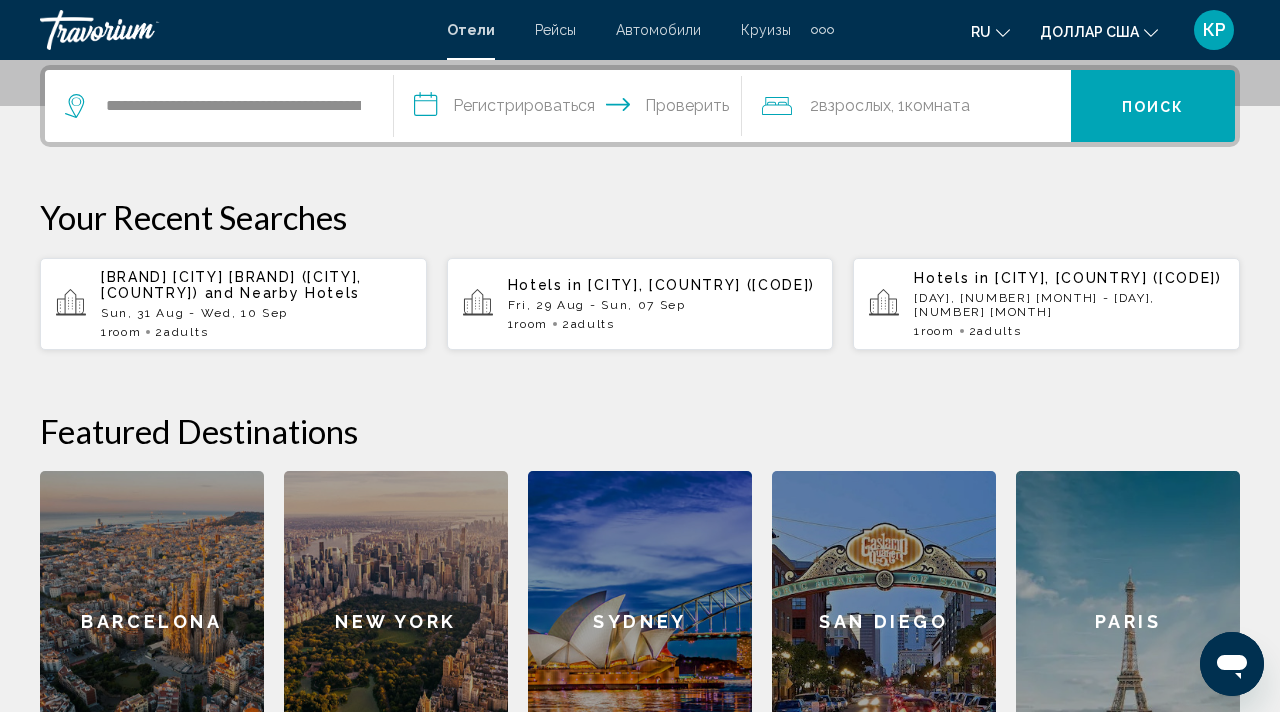 click on "**********" at bounding box center [572, 109] 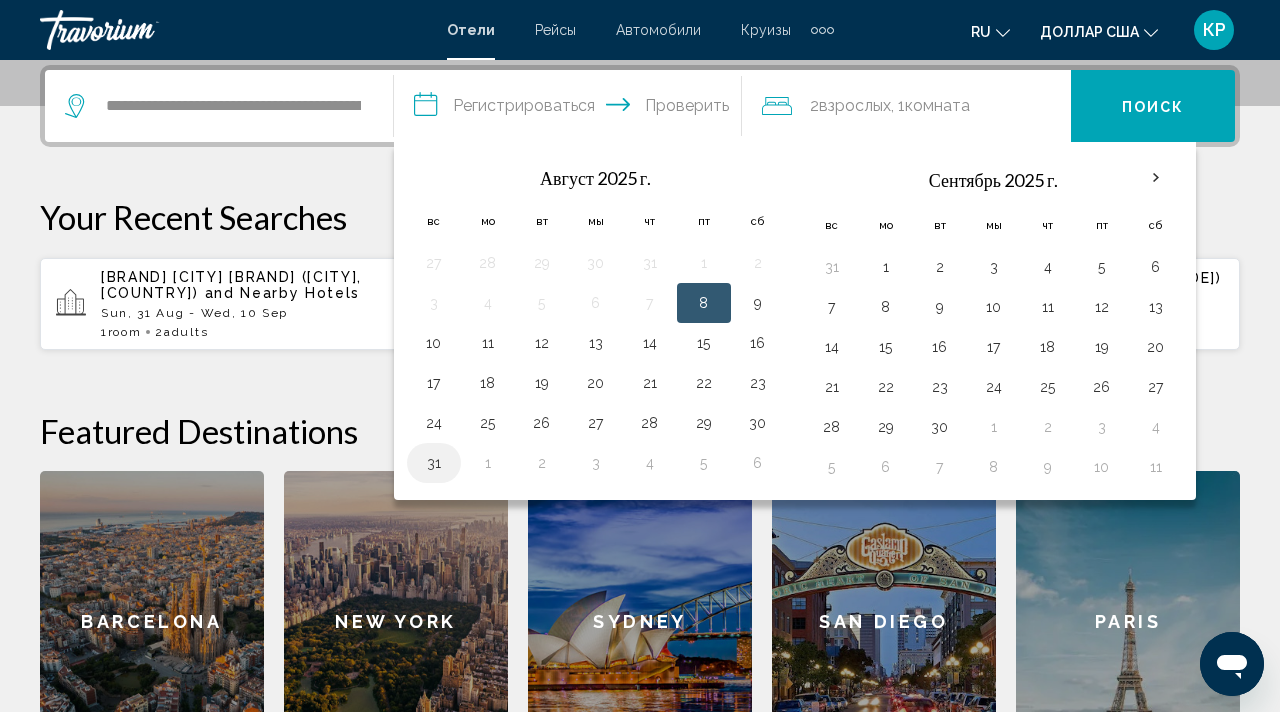 click on "31" at bounding box center [434, 463] 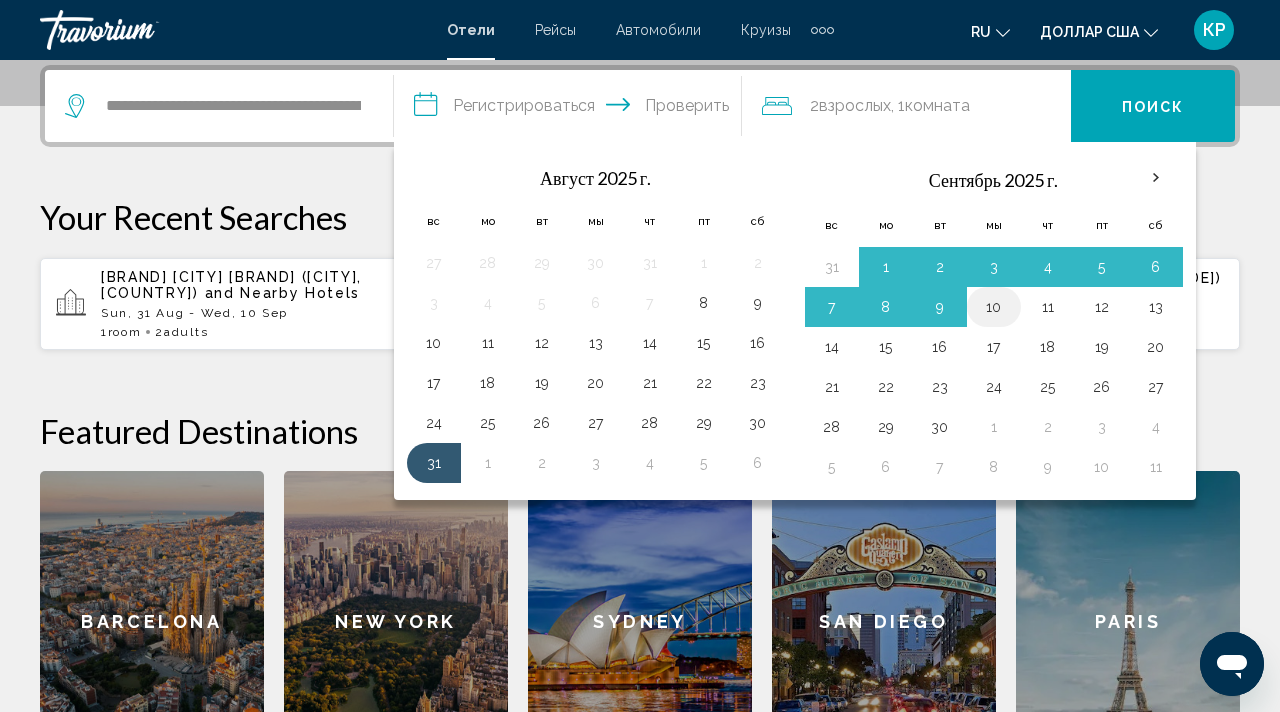 click on "10" at bounding box center [994, 307] 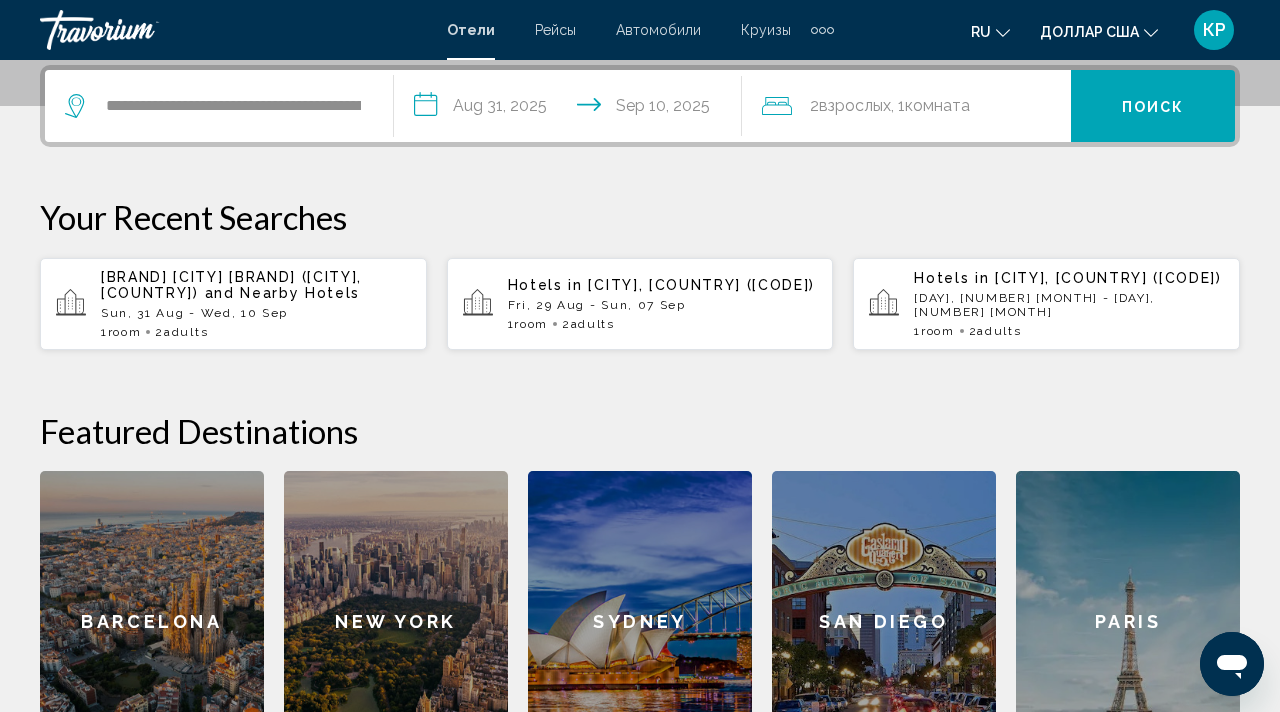 click on "Поиск" at bounding box center (1153, 107) 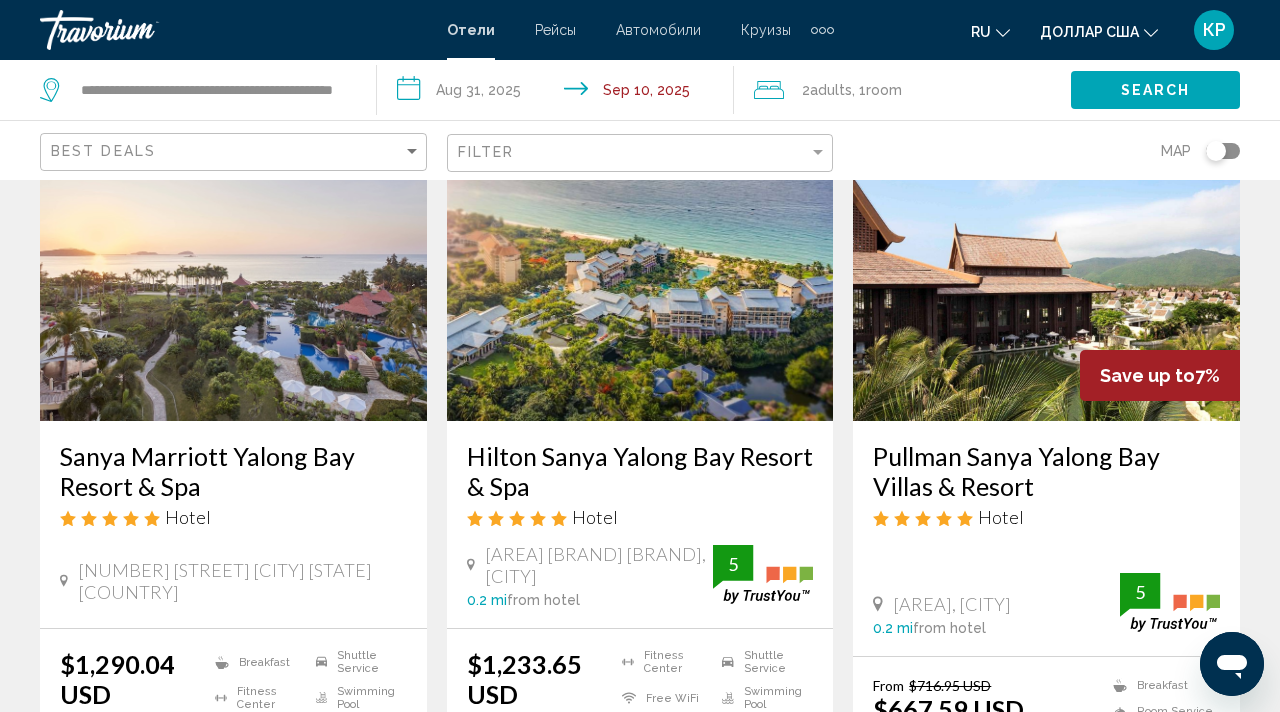 scroll, scrollTop: 148, scrollLeft: 0, axis: vertical 